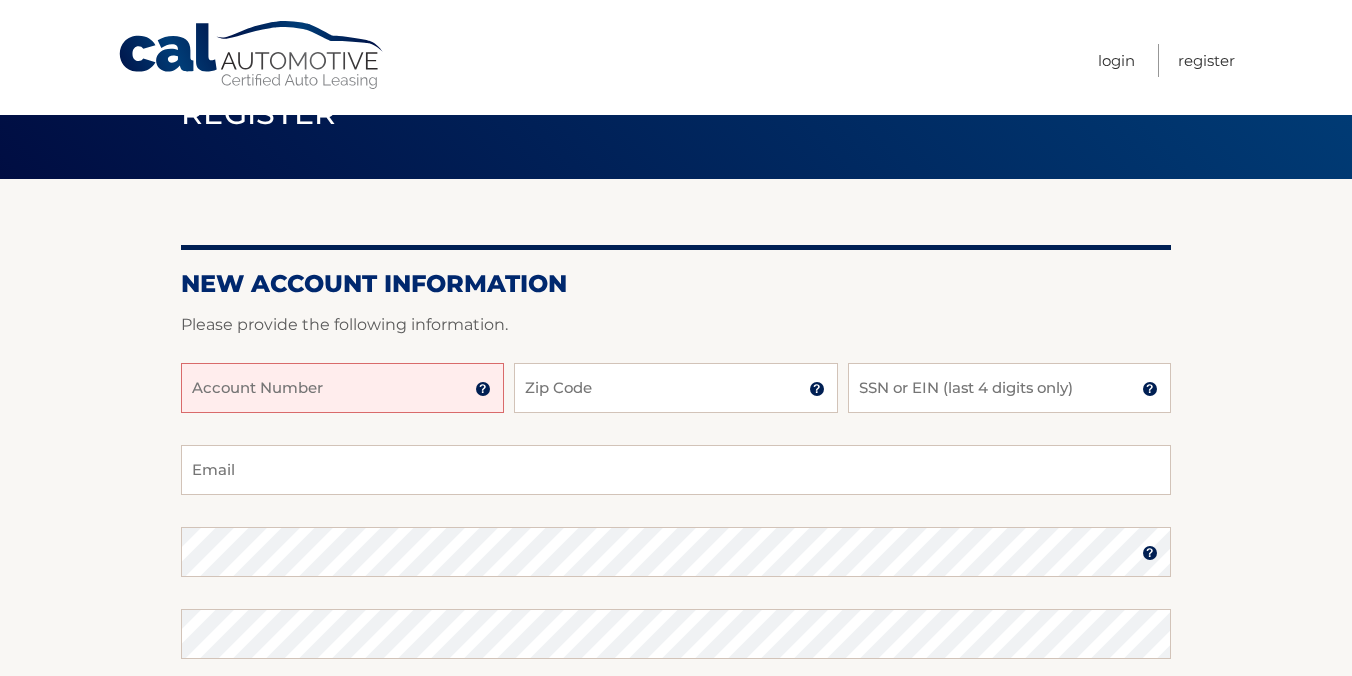 scroll, scrollTop: 73, scrollLeft: 0, axis: vertical 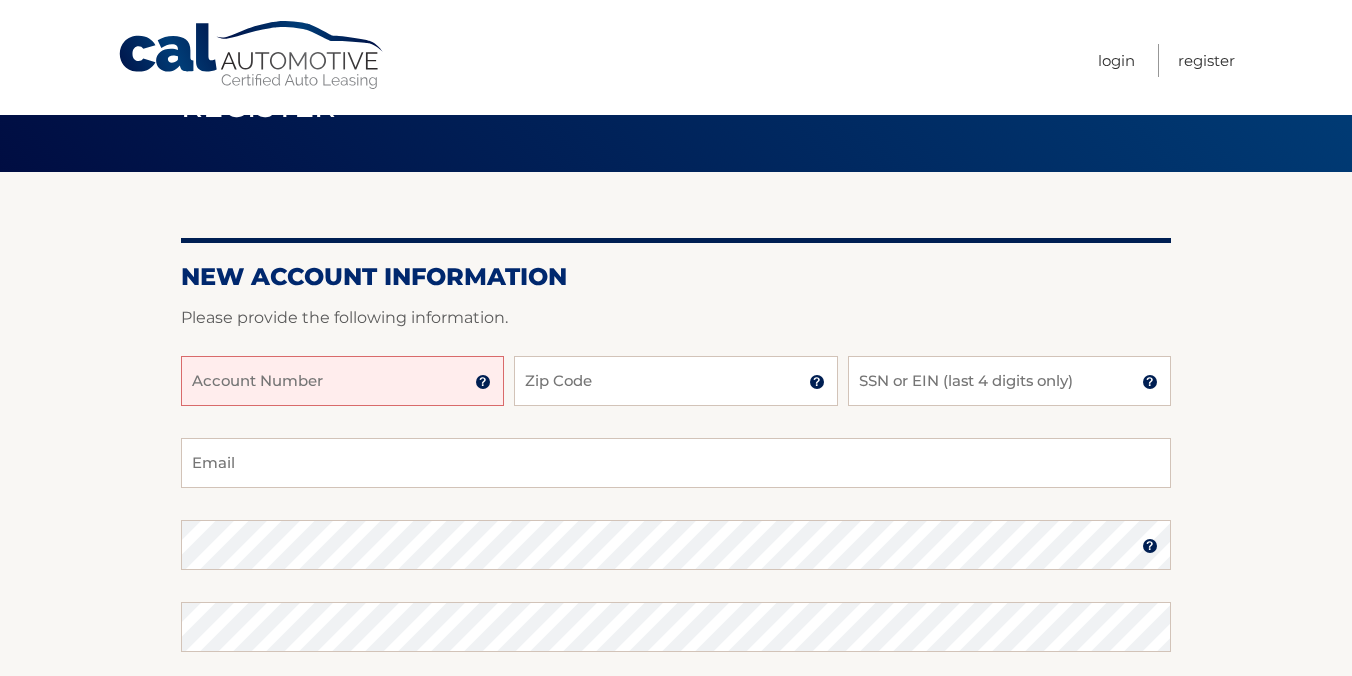 click on "Account Number" at bounding box center [342, 381] 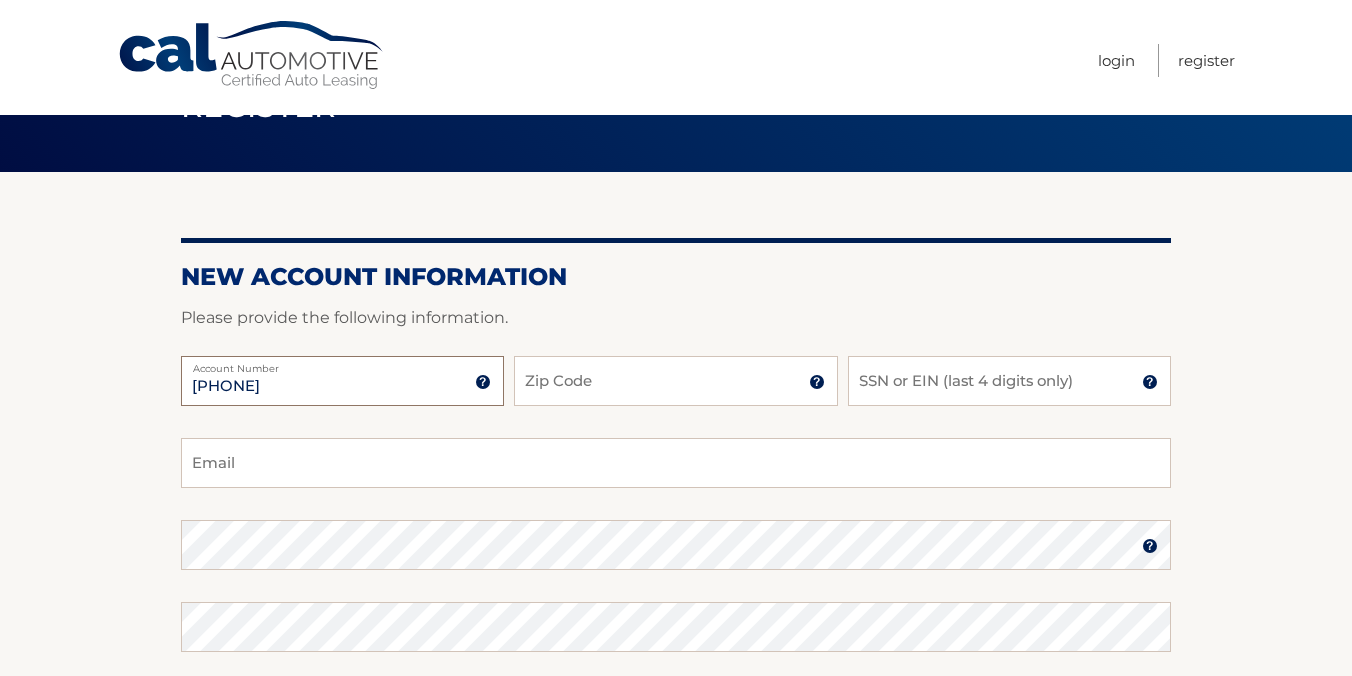 type on "44455969215" 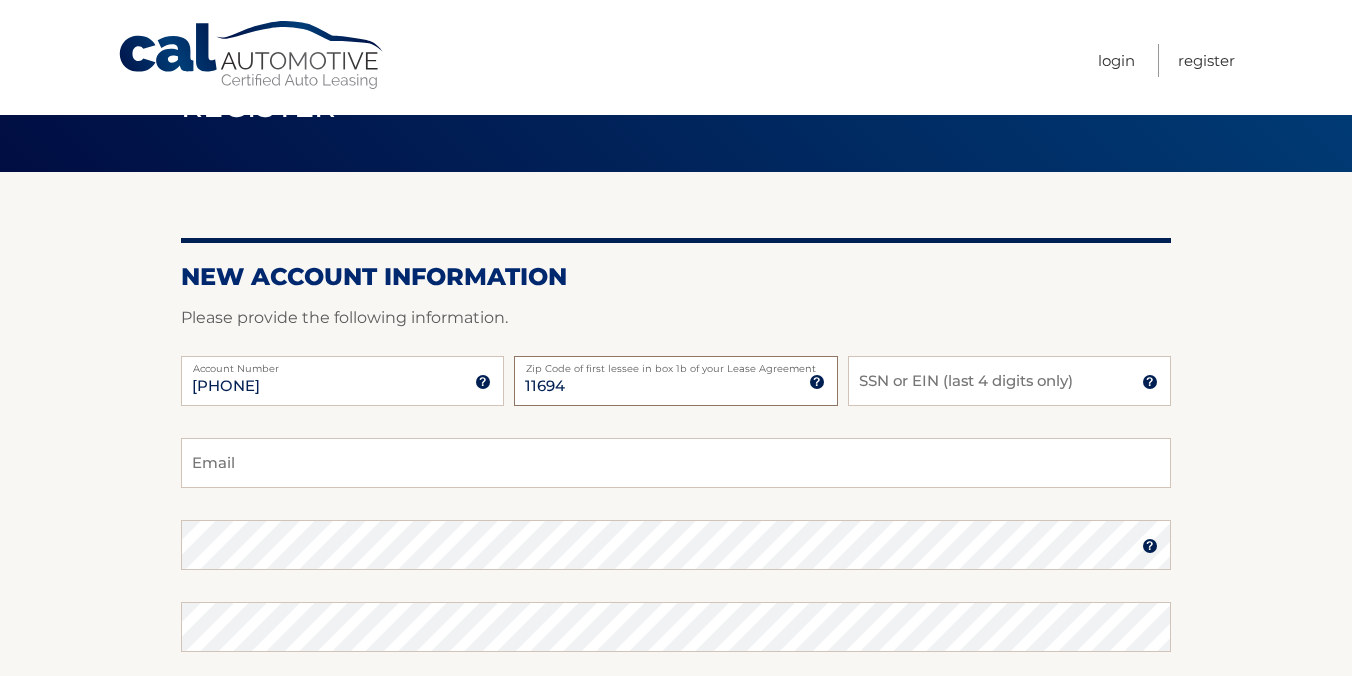 type on "11694" 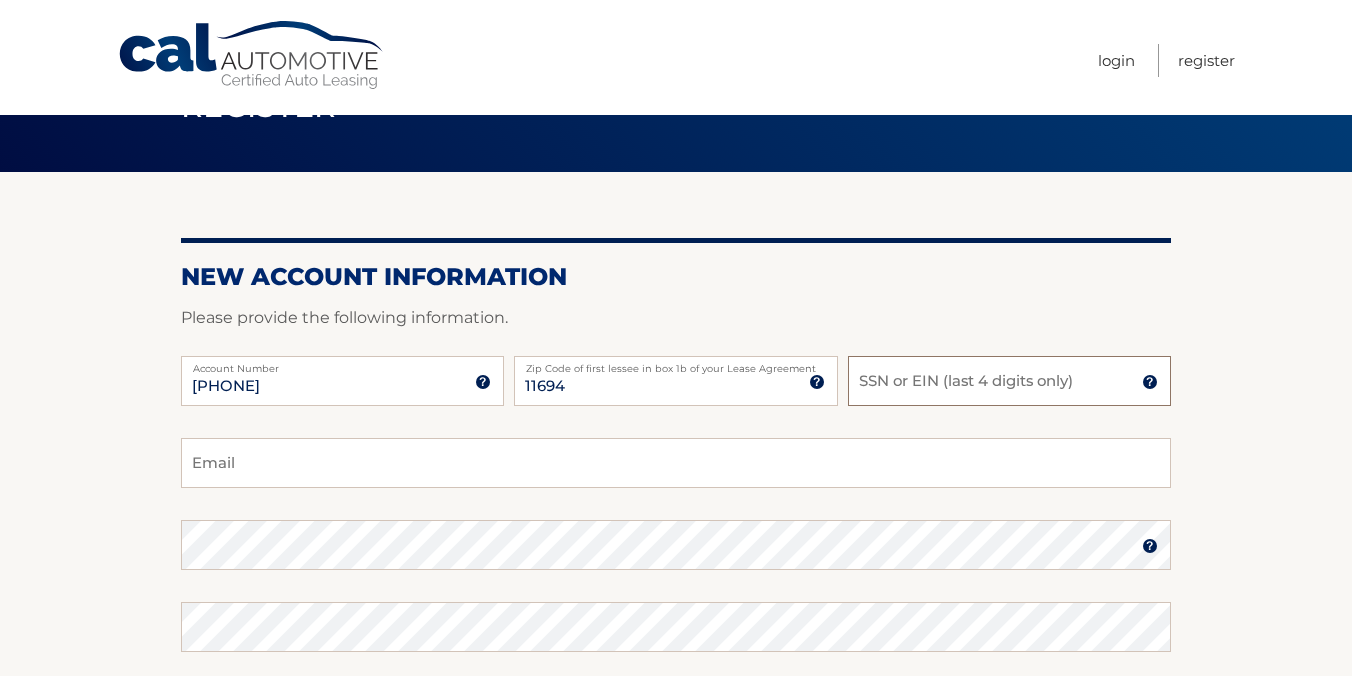 click on "SSN or EIN (last 4 digits only)" at bounding box center [1009, 381] 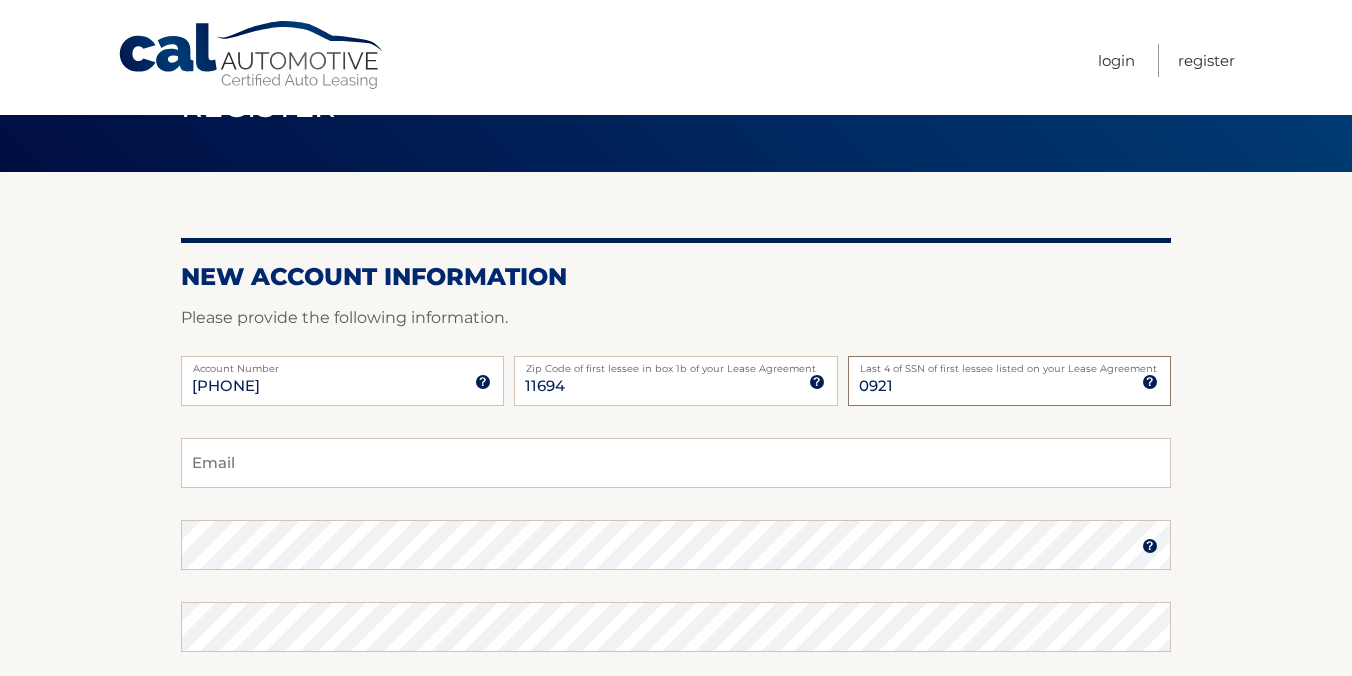 type on "0921" 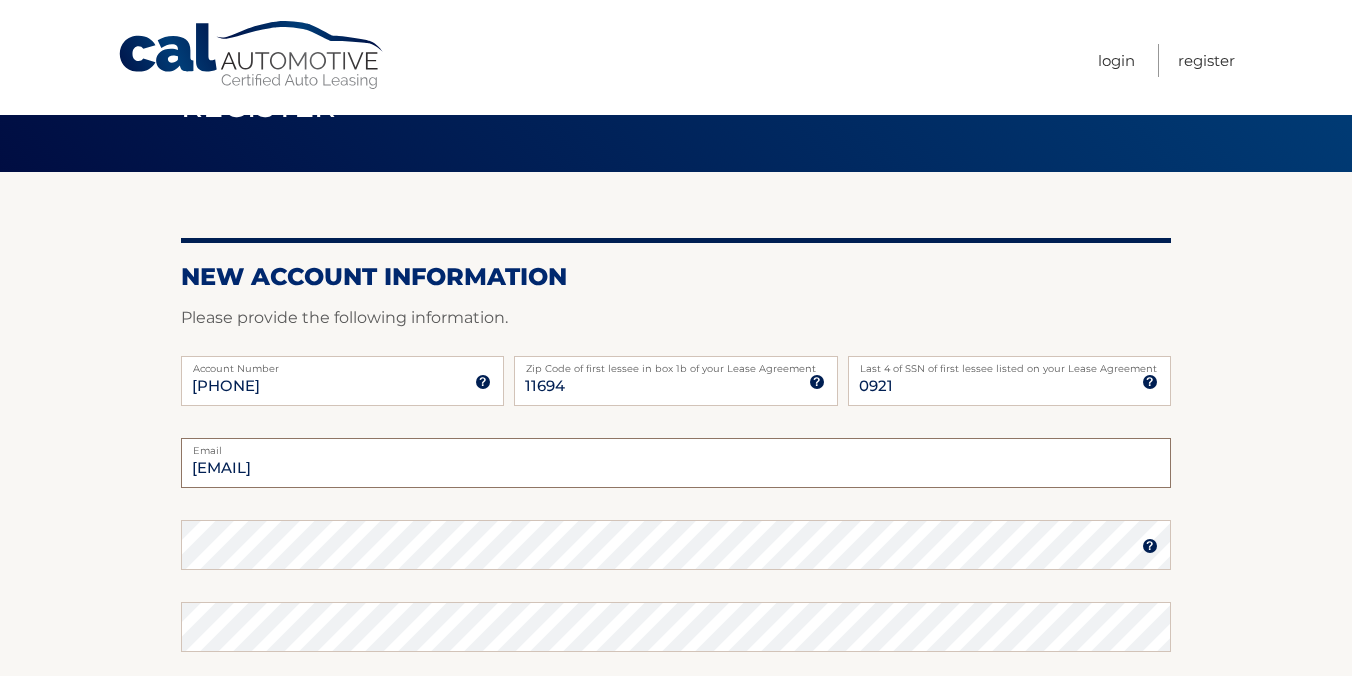 type on "cheffiore@msn.com" 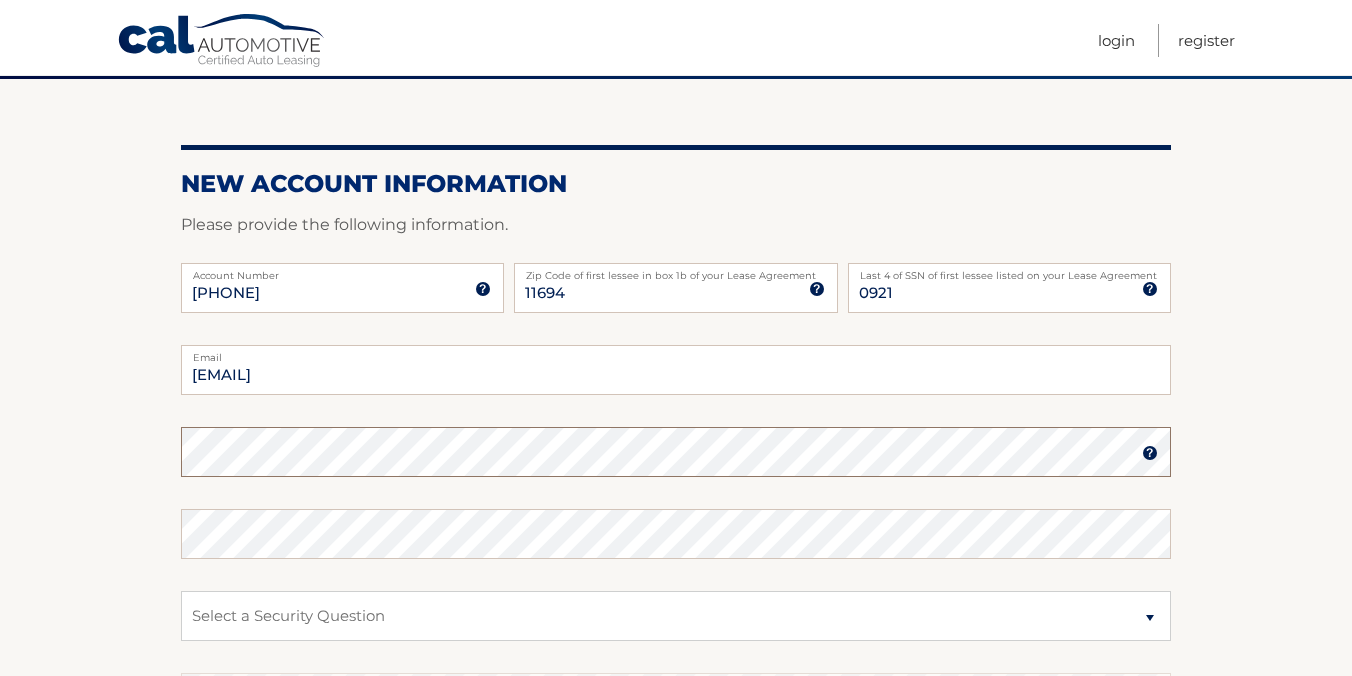 scroll, scrollTop: 173, scrollLeft: 0, axis: vertical 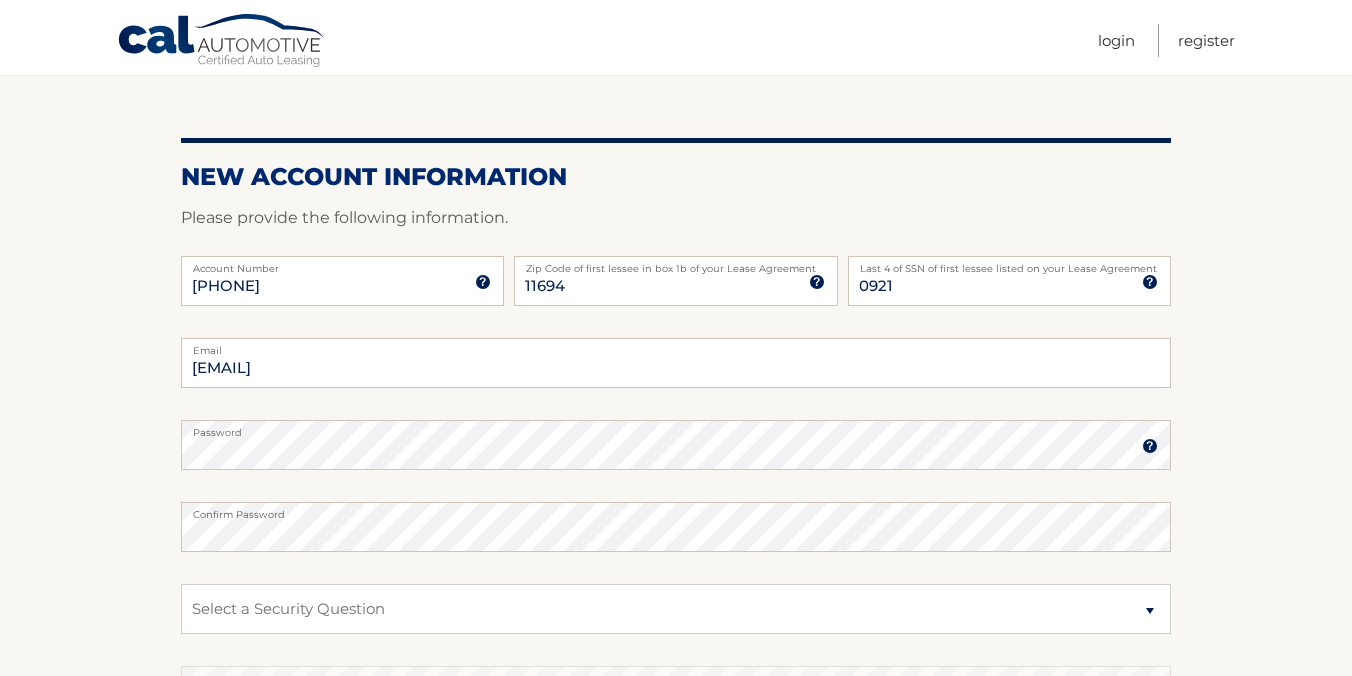 click on "cheffiore@msn.com
Email
Password
Password should be a minimum of 6 characters and is case sensitive
Confirm Password
Select a Security Question
What was the name of your elementary school?
What is your mother’s maiden name?" at bounding box center [676, 595] 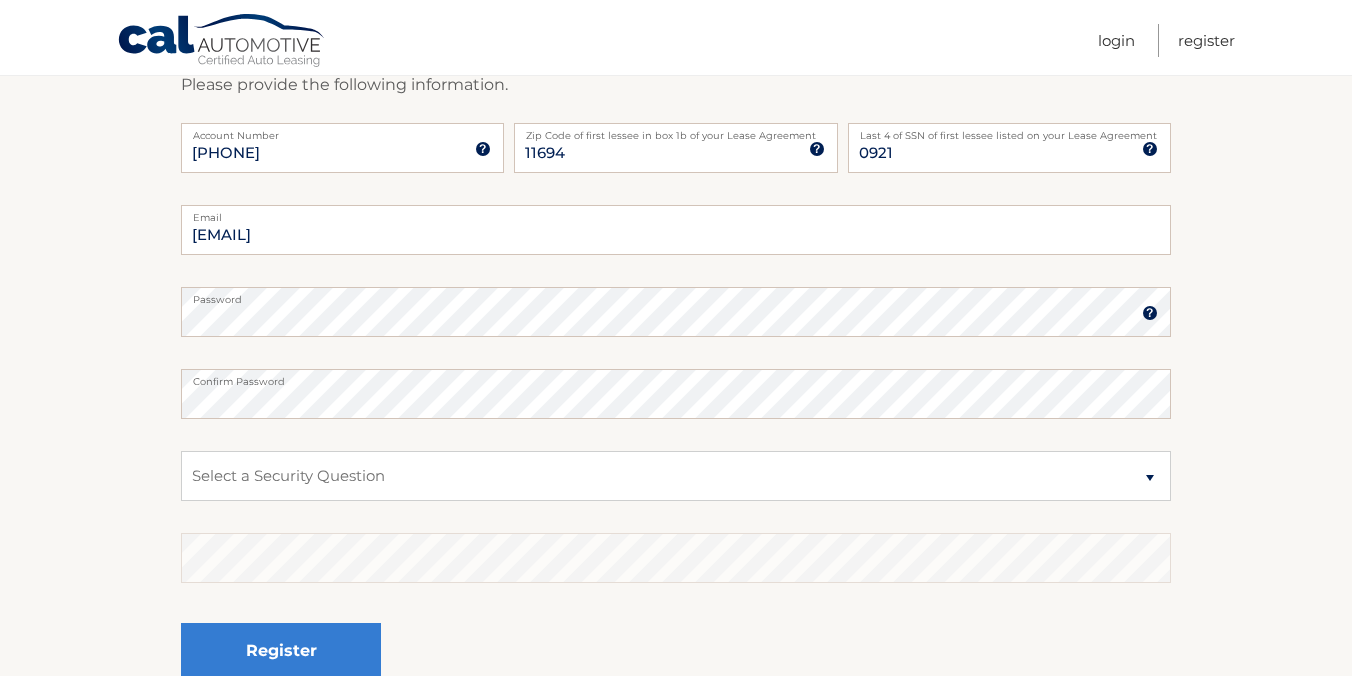 scroll, scrollTop: 320, scrollLeft: 0, axis: vertical 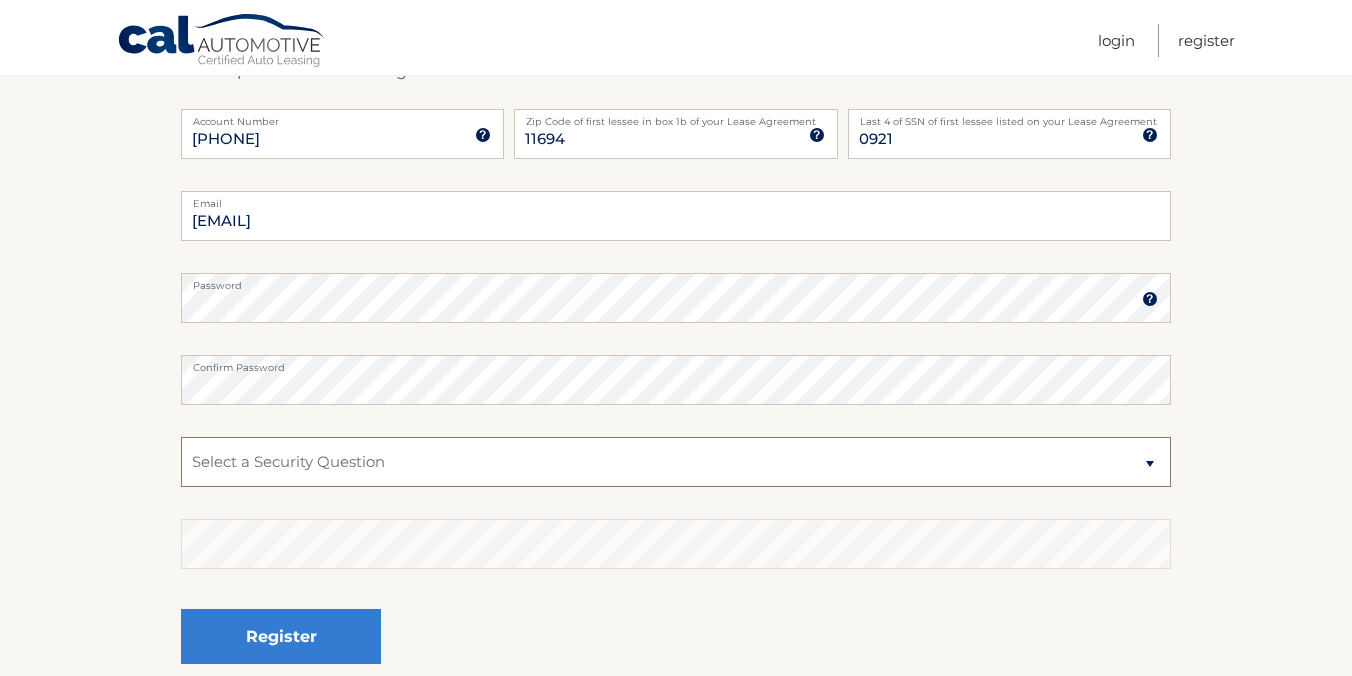 select on "2" 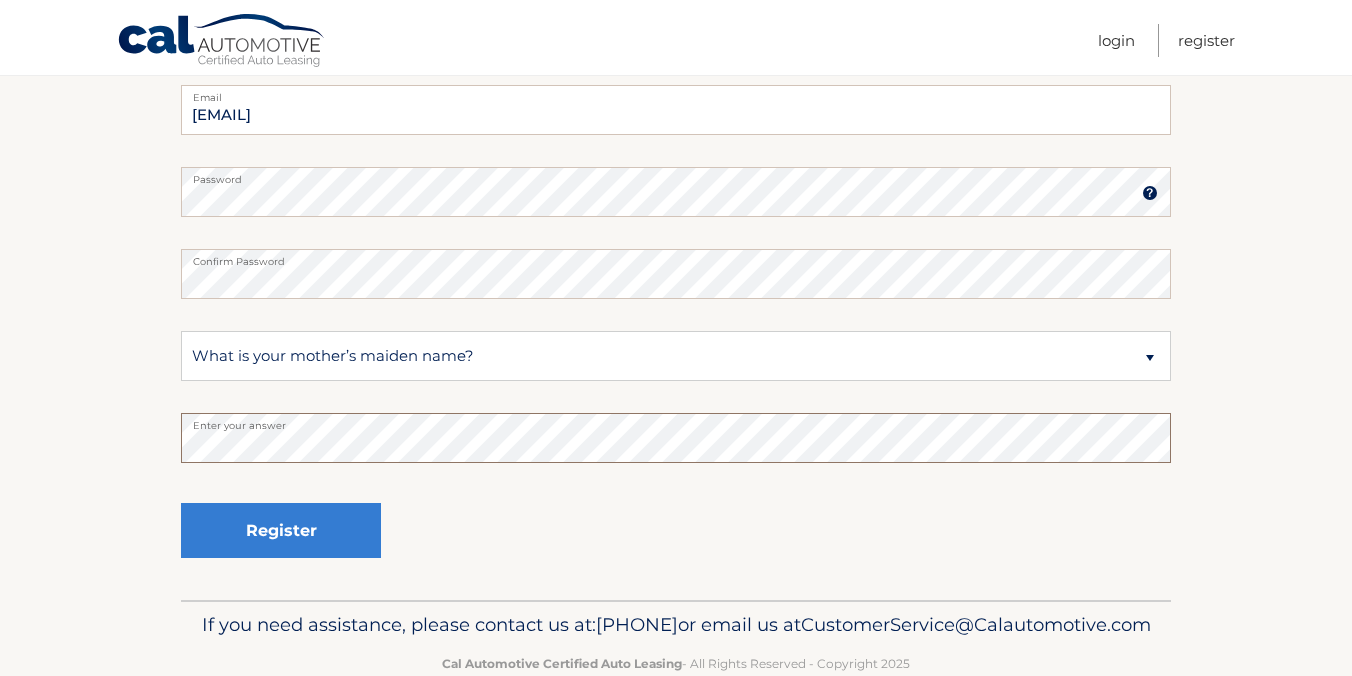 scroll, scrollTop: 434, scrollLeft: 0, axis: vertical 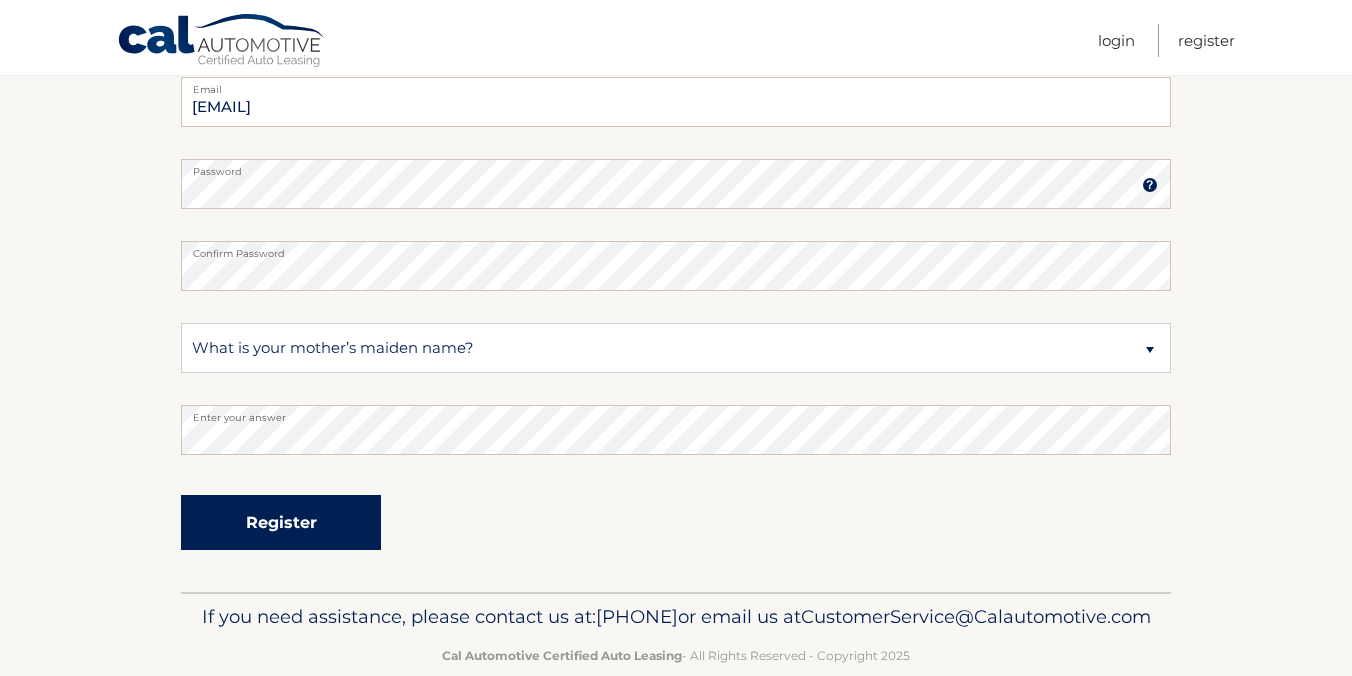 click on "Register" at bounding box center [281, 522] 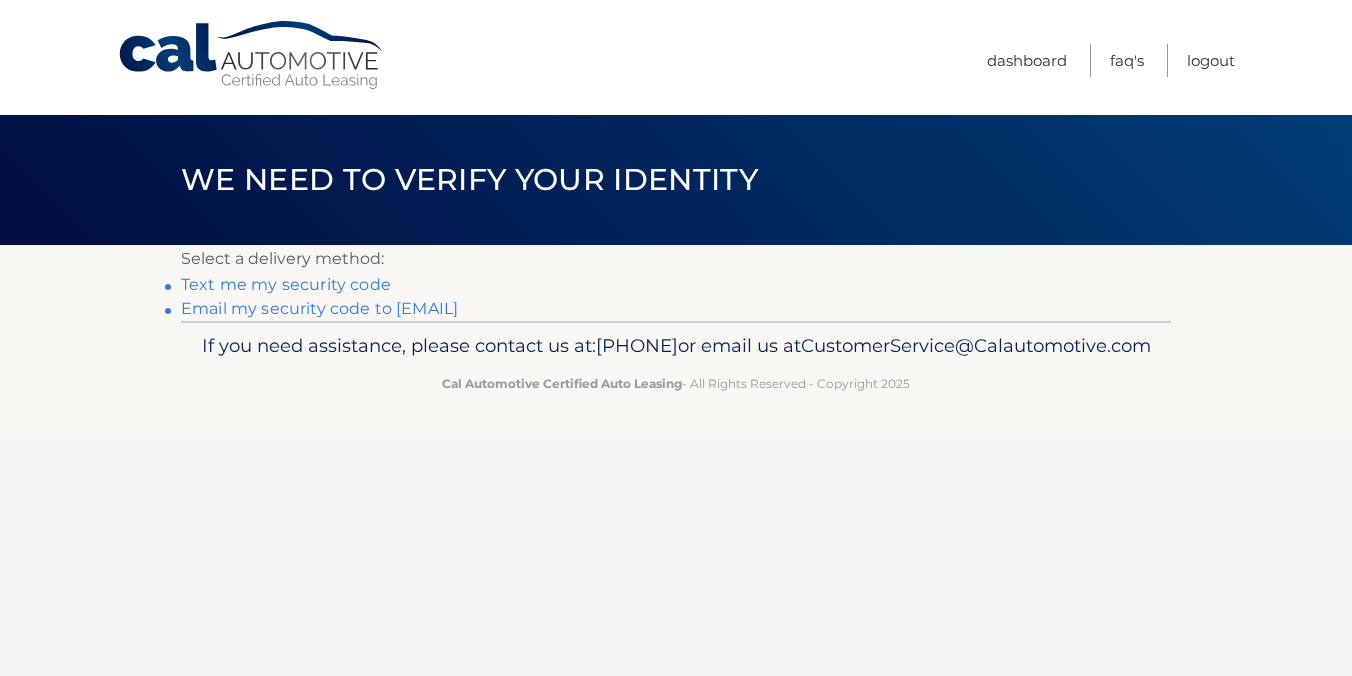 scroll, scrollTop: 0, scrollLeft: 0, axis: both 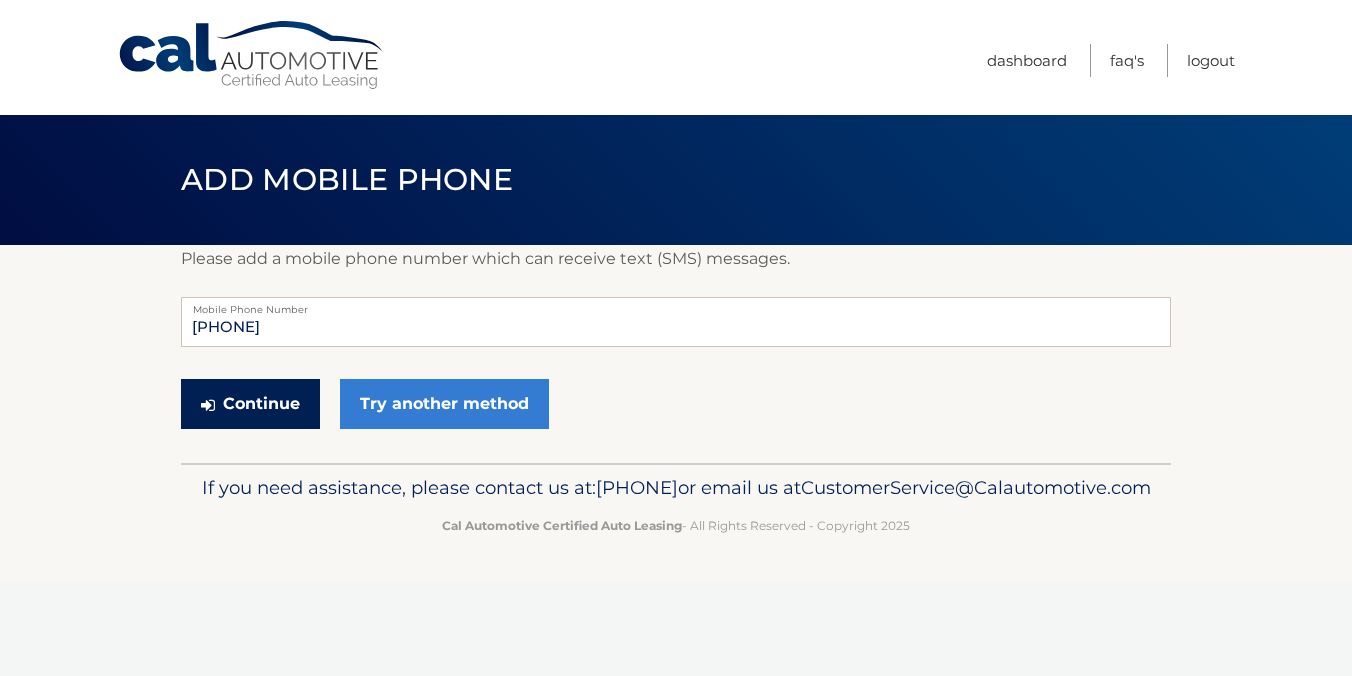 click on "Continue" at bounding box center (250, 404) 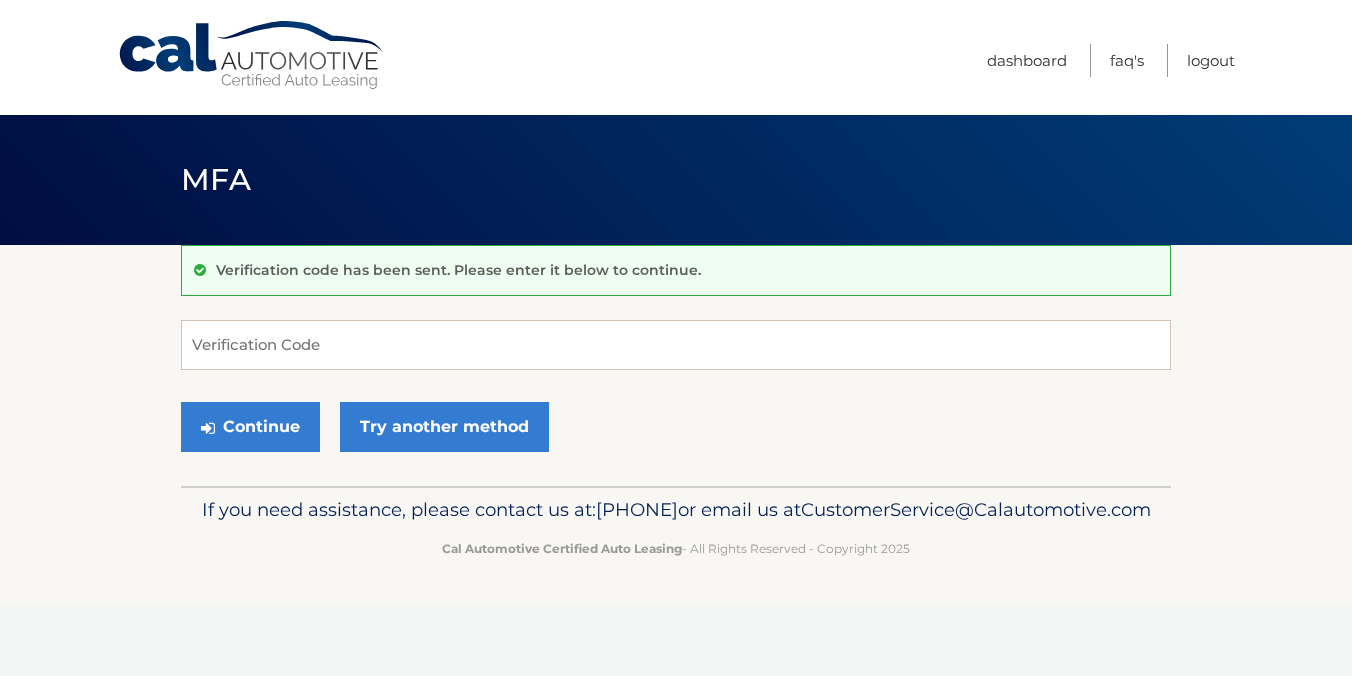 scroll, scrollTop: 0, scrollLeft: 0, axis: both 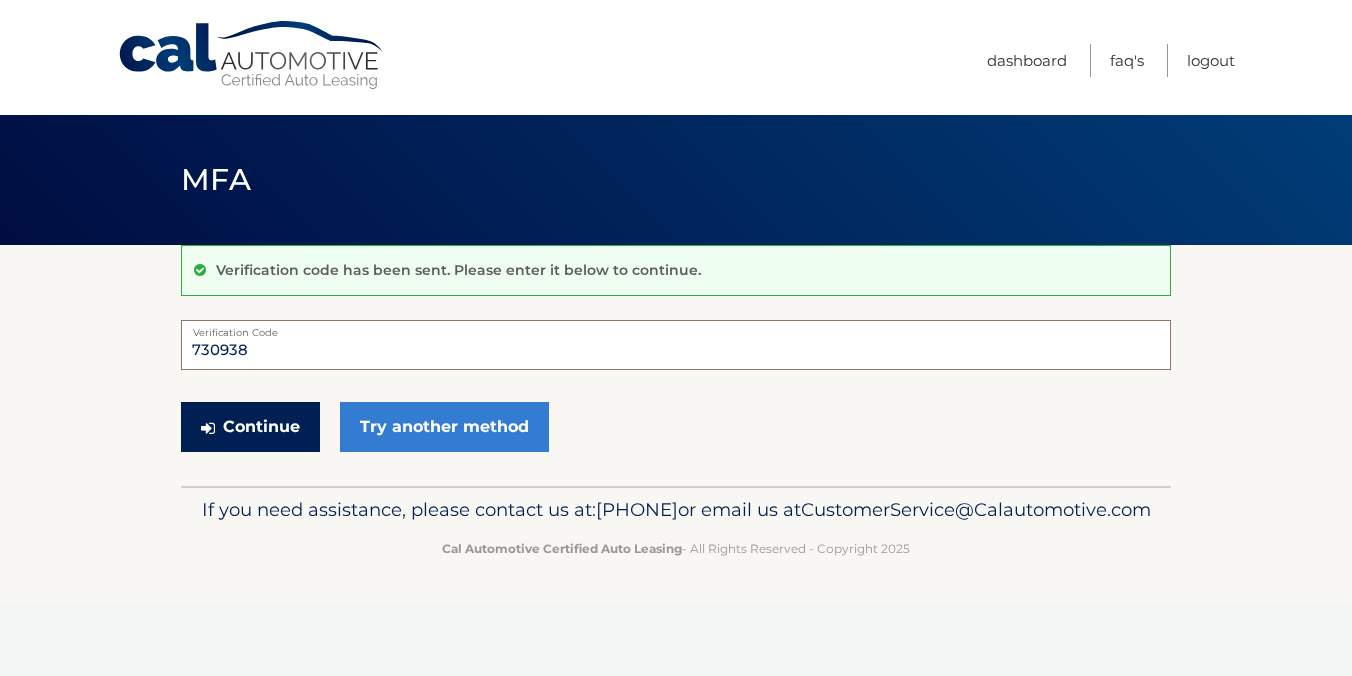 type on "730938" 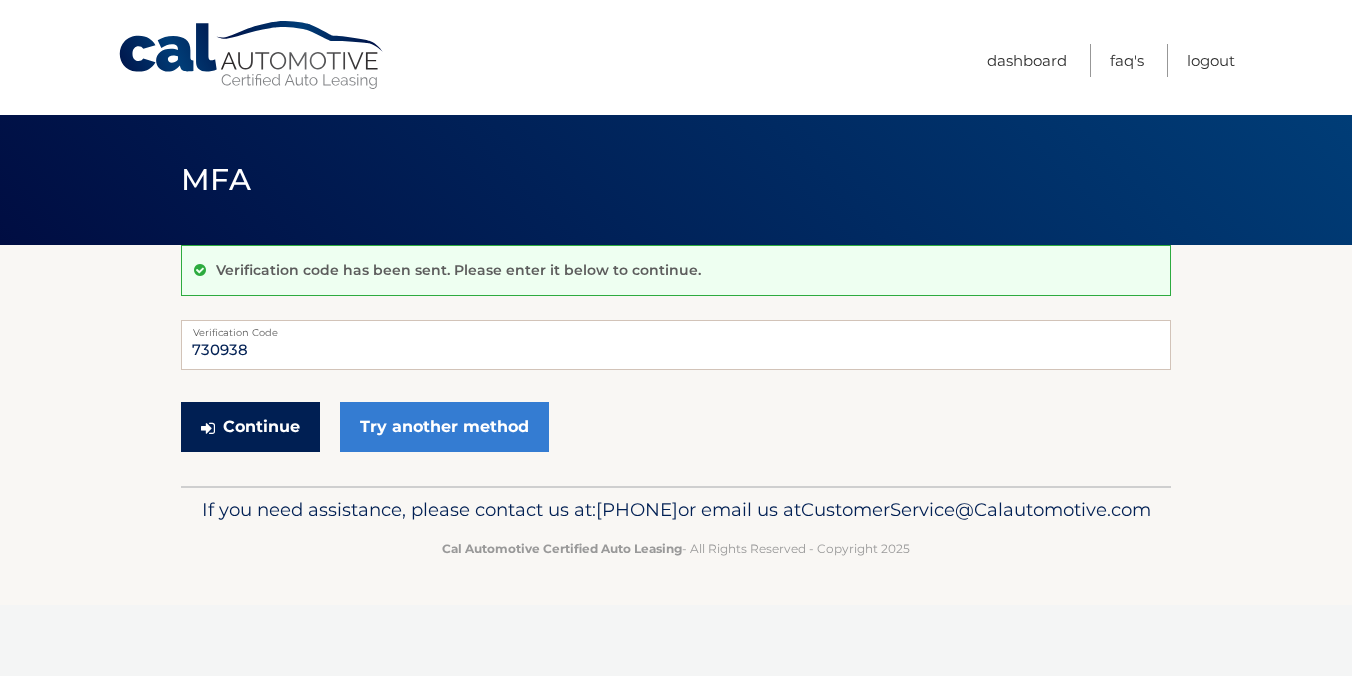 click on "Continue" at bounding box center [250, 427] 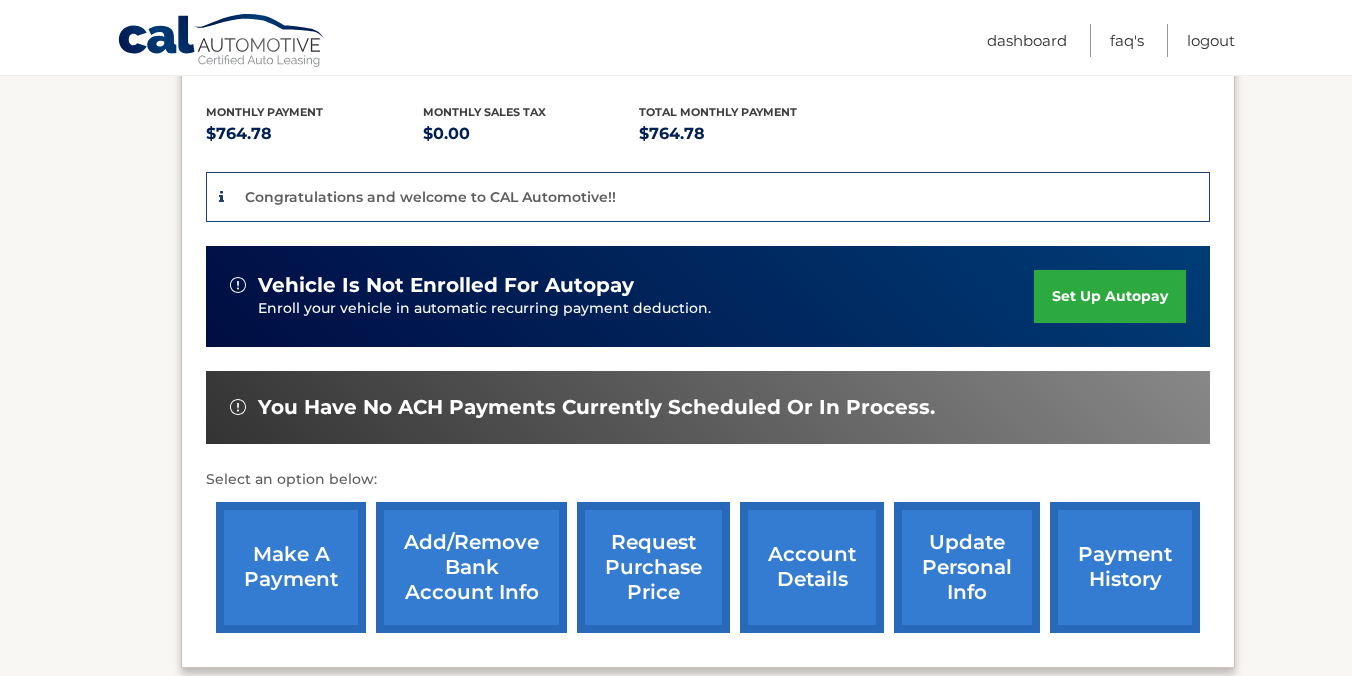 scroll, scrollTop: 408, scrollLeft: 0, axis: vertical 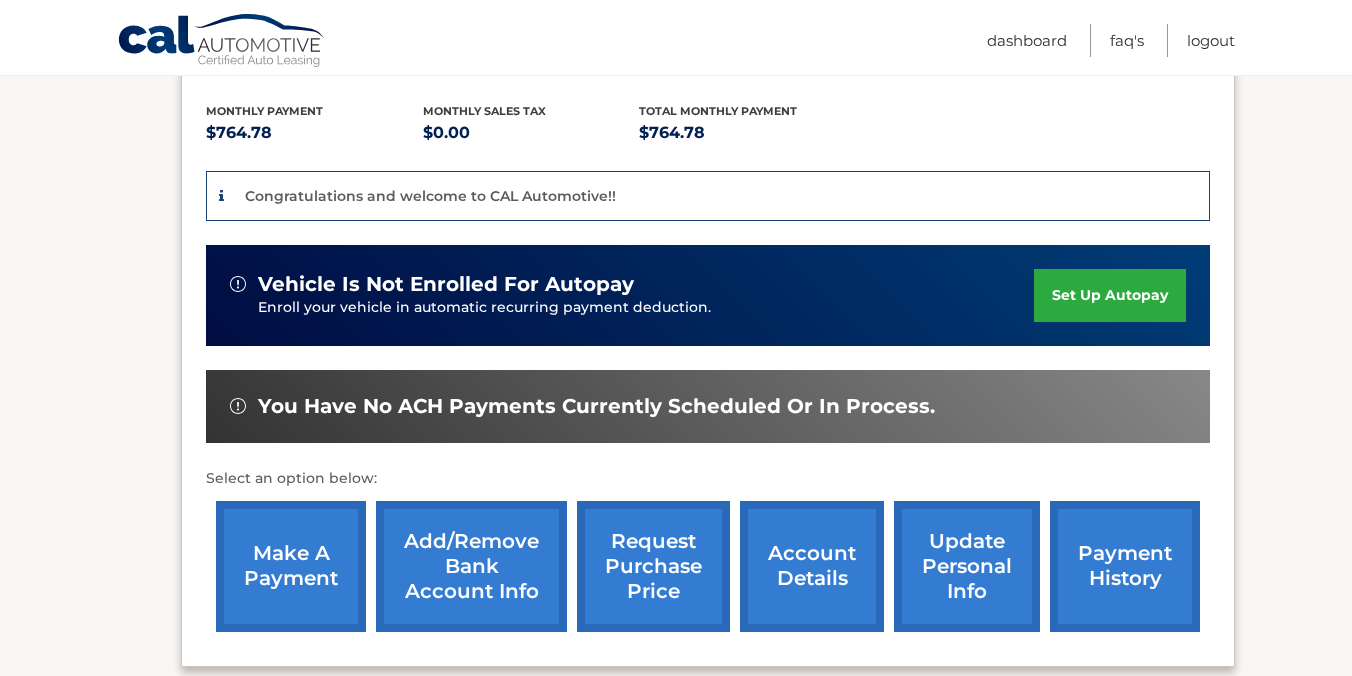 click on "make a payment" at bounding box center (291, 566) 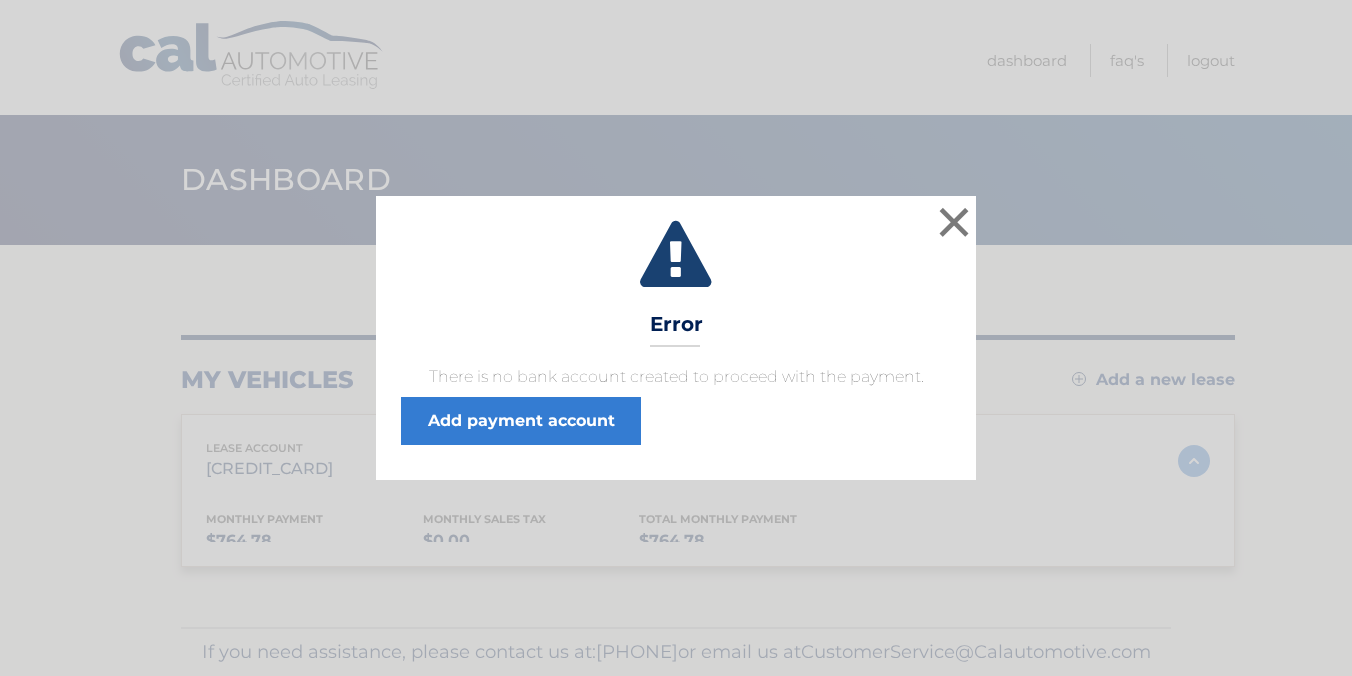 scroll, scrollTop: 0, scrollLeft: 0, axis: both 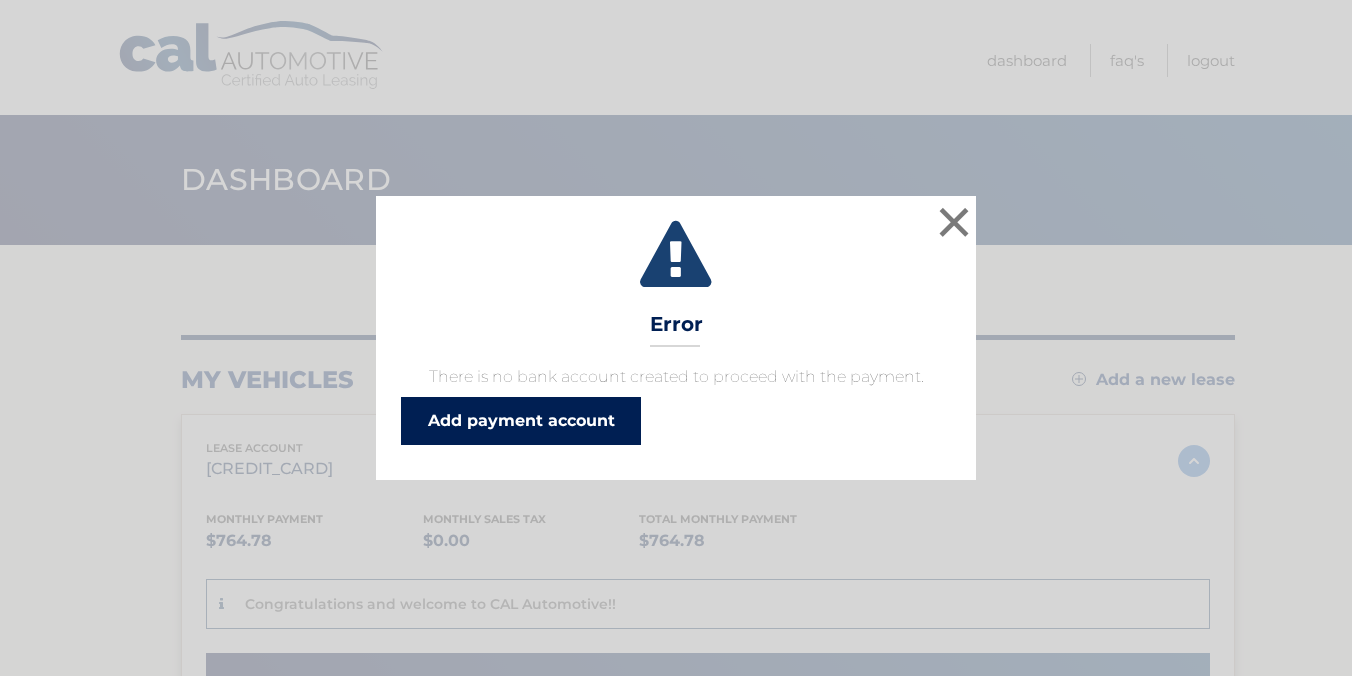 click on "Add payment account" at bounding box center [521, 421] 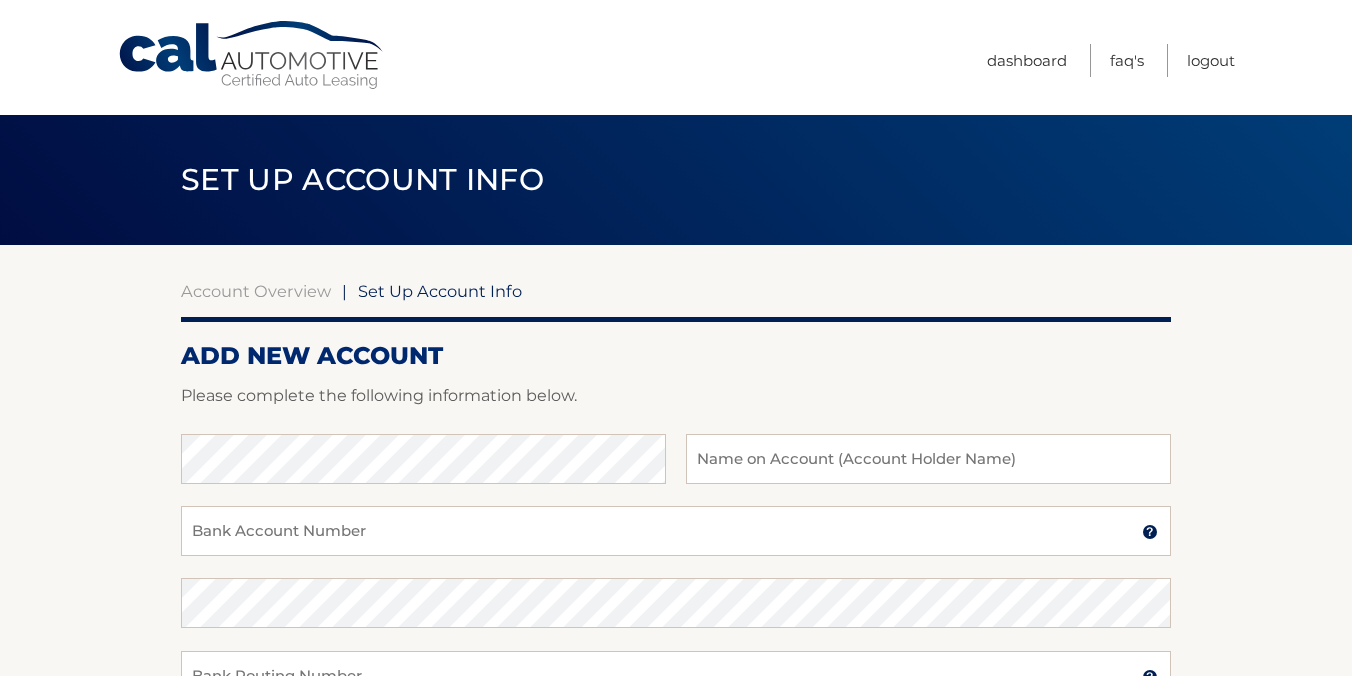 scroll, scrollTop: 0, scrollLeft: 0, axis: both 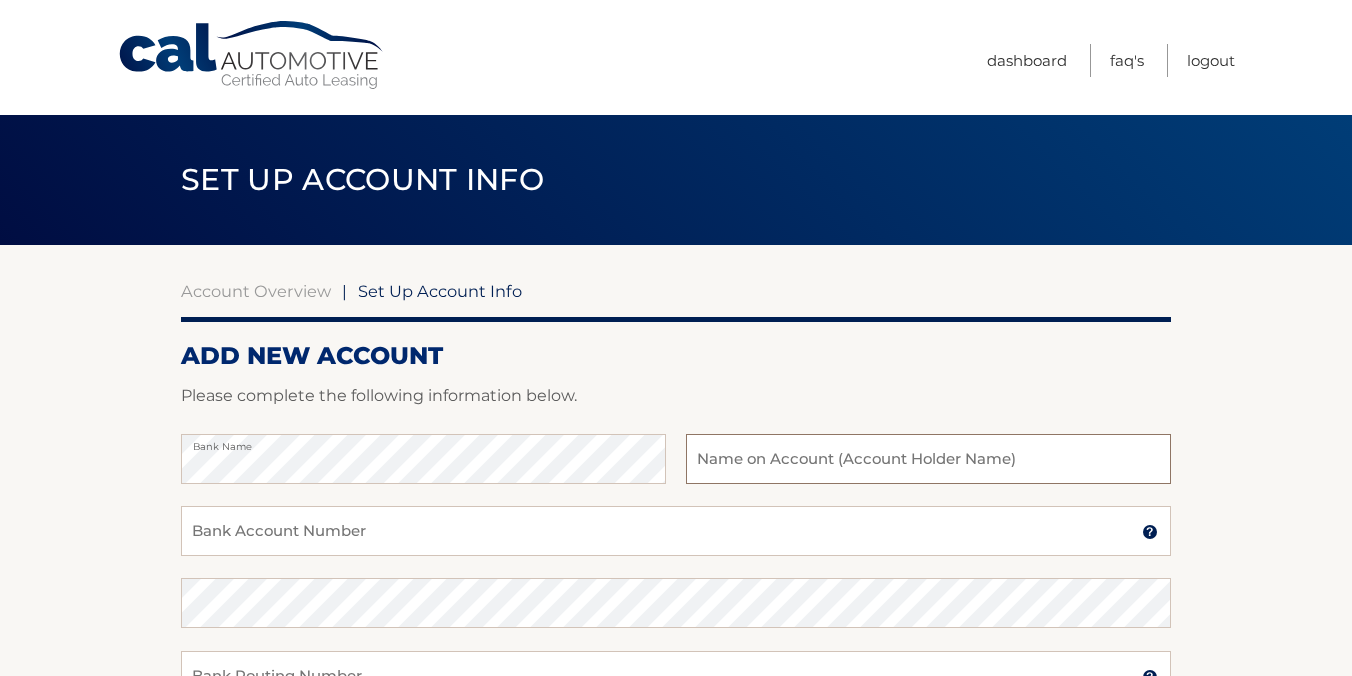 click at bounding box center (928, 459) 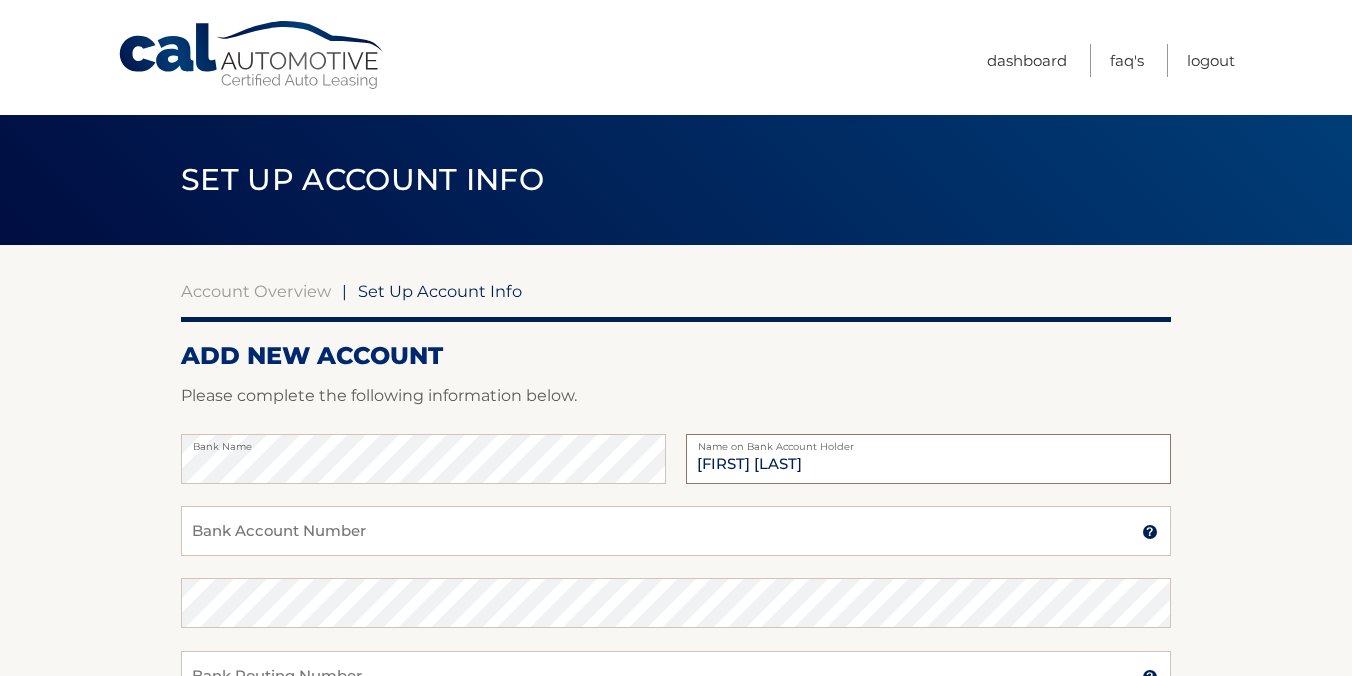type on "[FIRST] [LAST]" 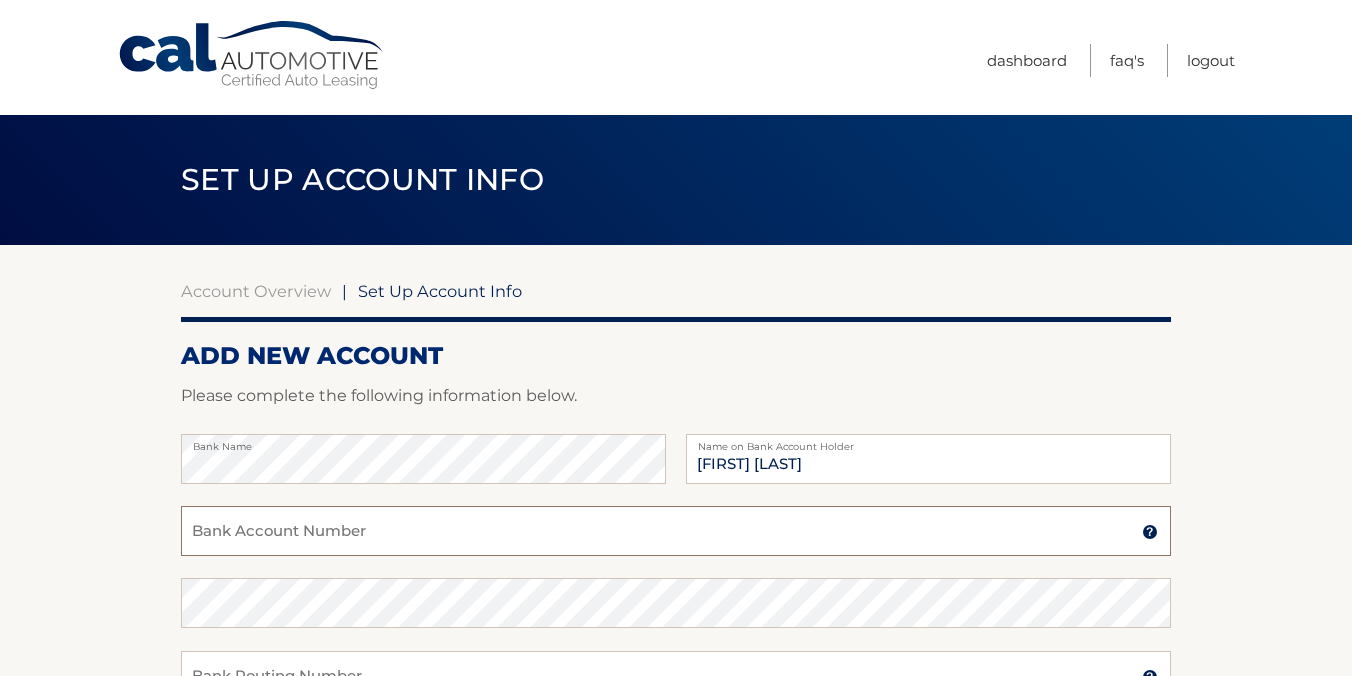 click on "Bank Account Number" at bounding box center (676, 531) 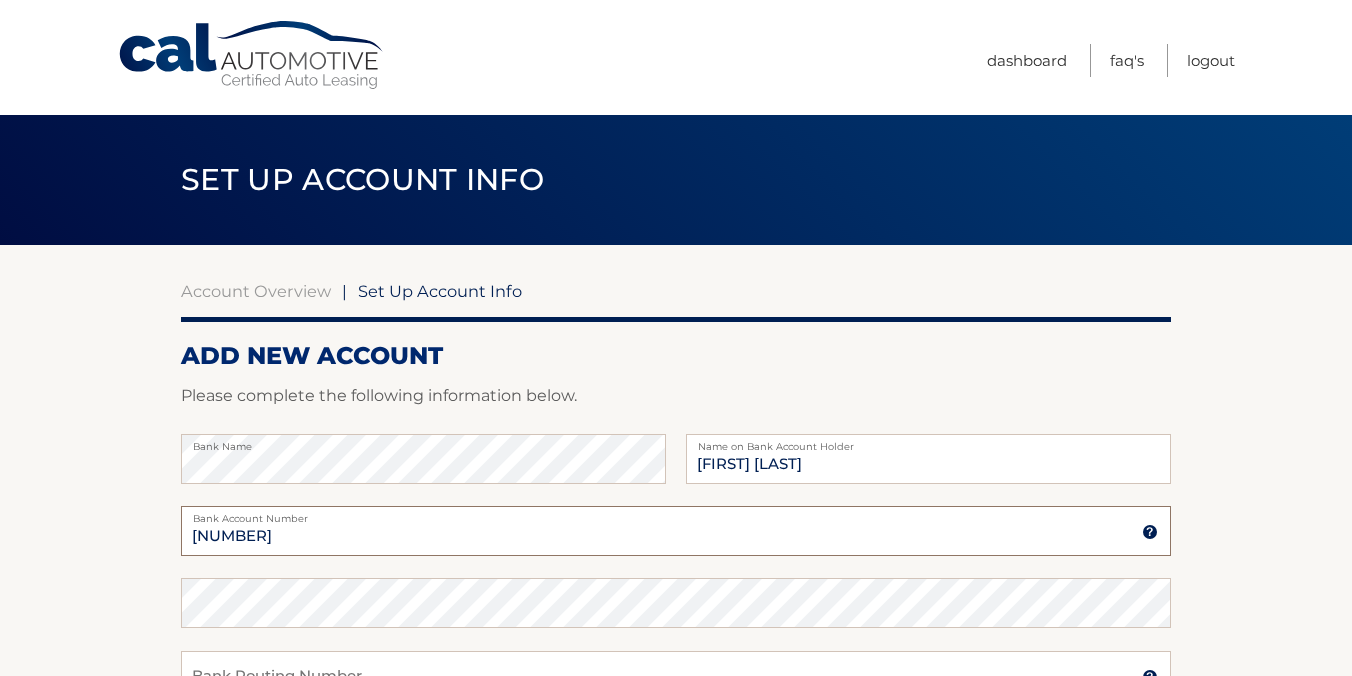 type on "[NUMBER]" 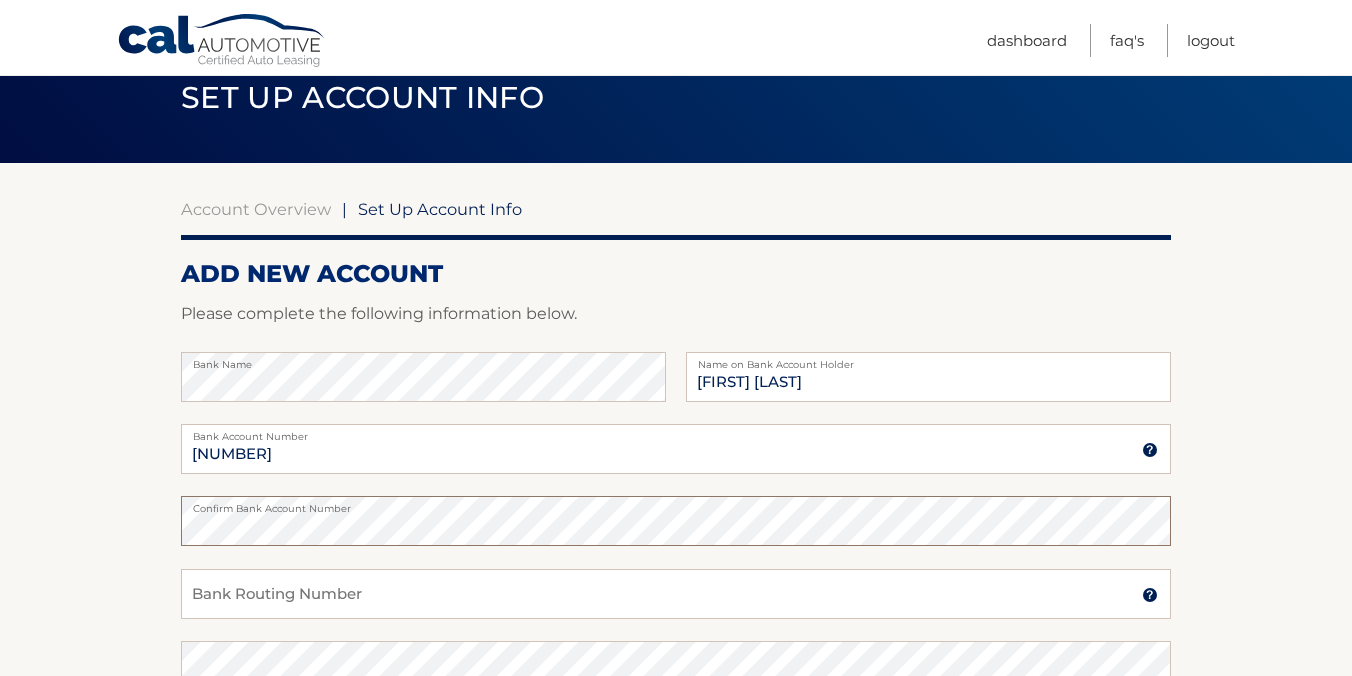 scroll, scrollTop: 124, scrollLeft: 0, axis: vertical 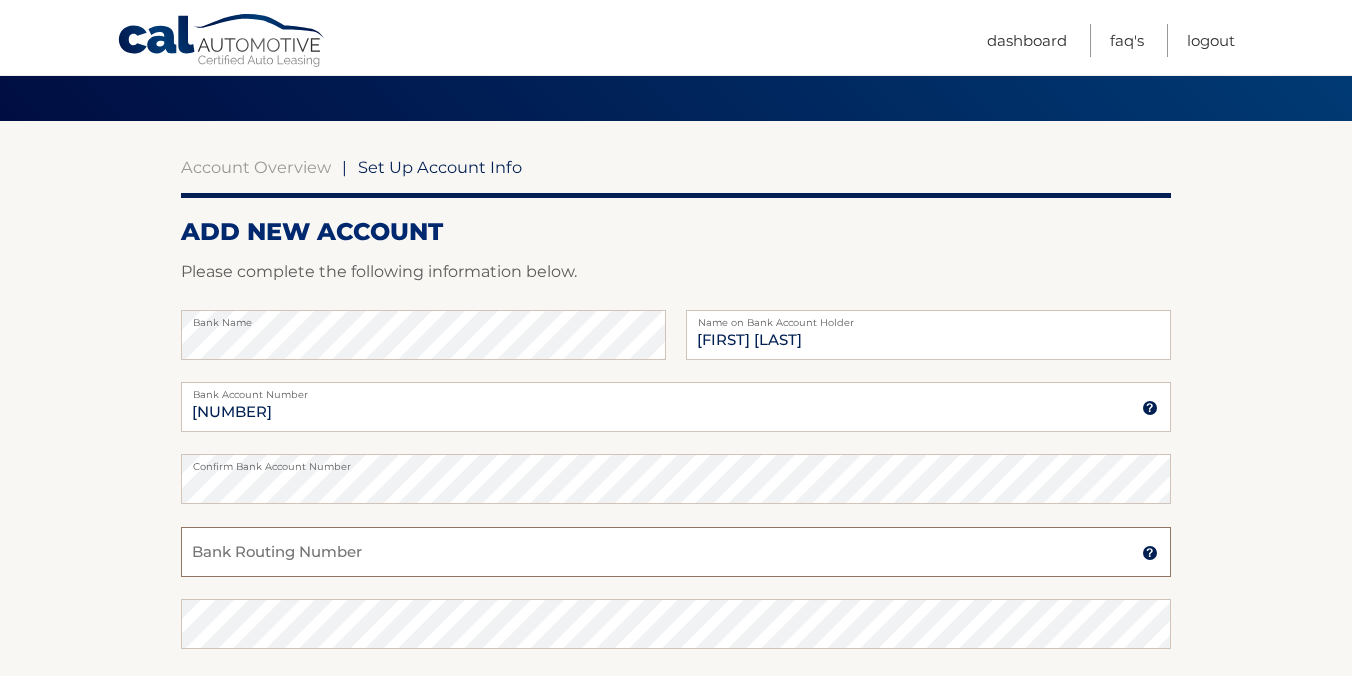click on "Bank Routing Number" at bounding box center [676, 552] 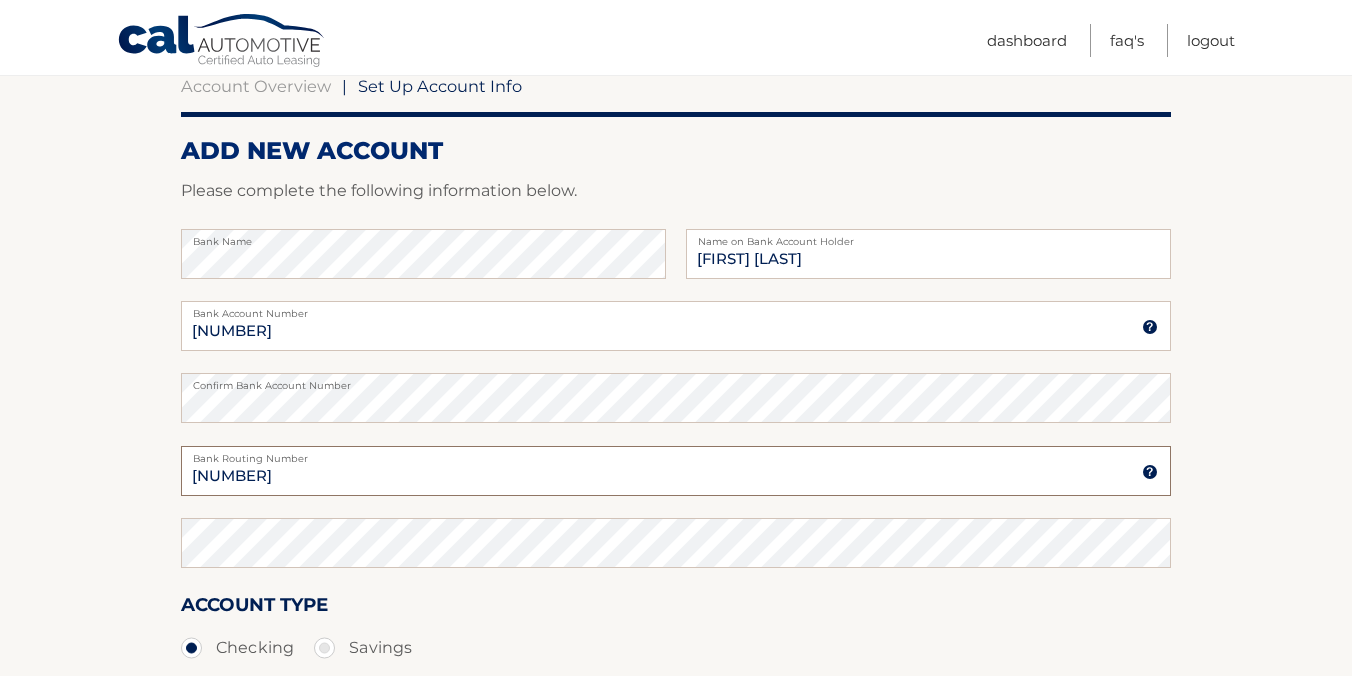 scroll, scrollTop: 230, scrollLeft: 0, axis: vertical 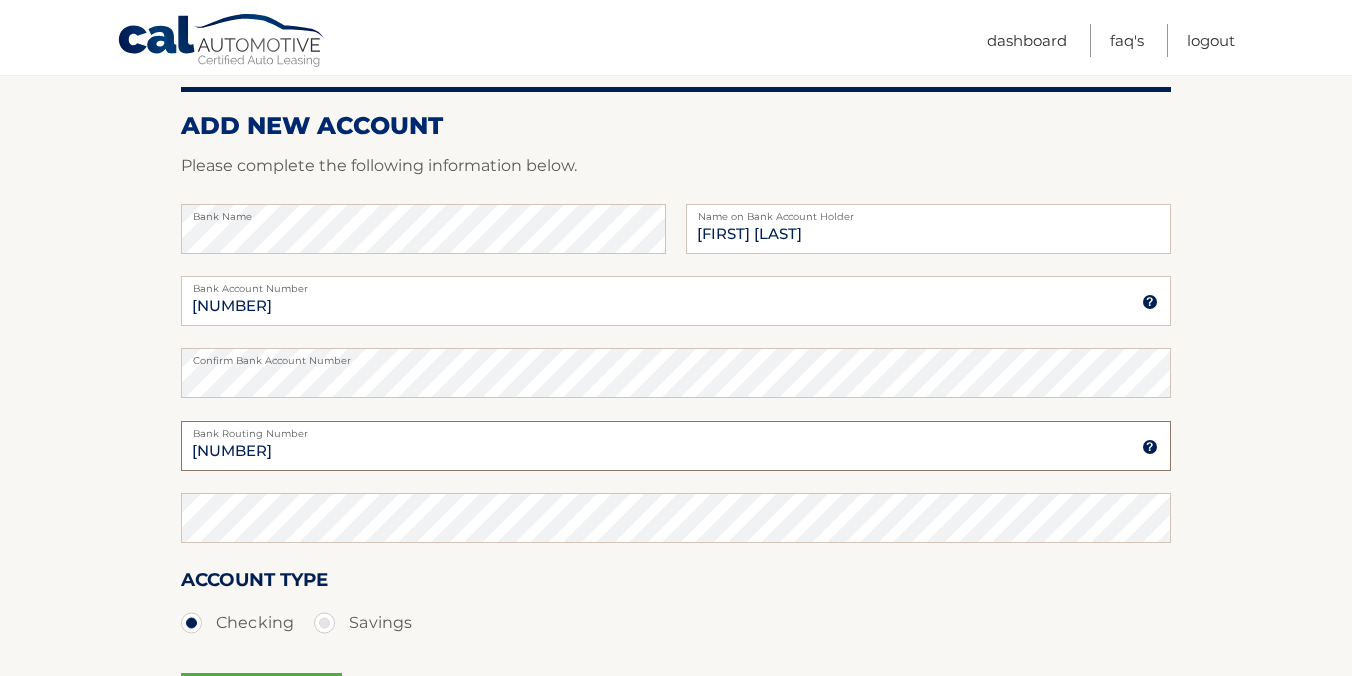 type on "[NUMBER]" 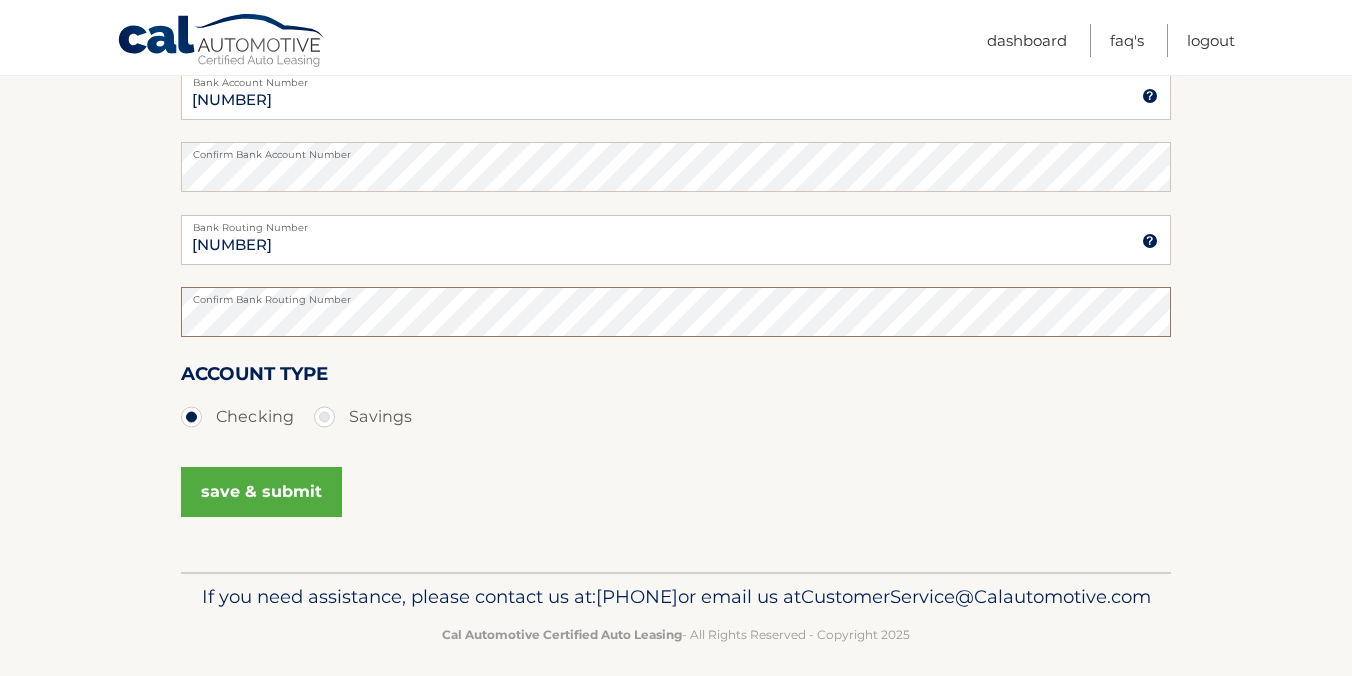scroll, scrollTop: 442, scrollLeft: 0, axis: vertical 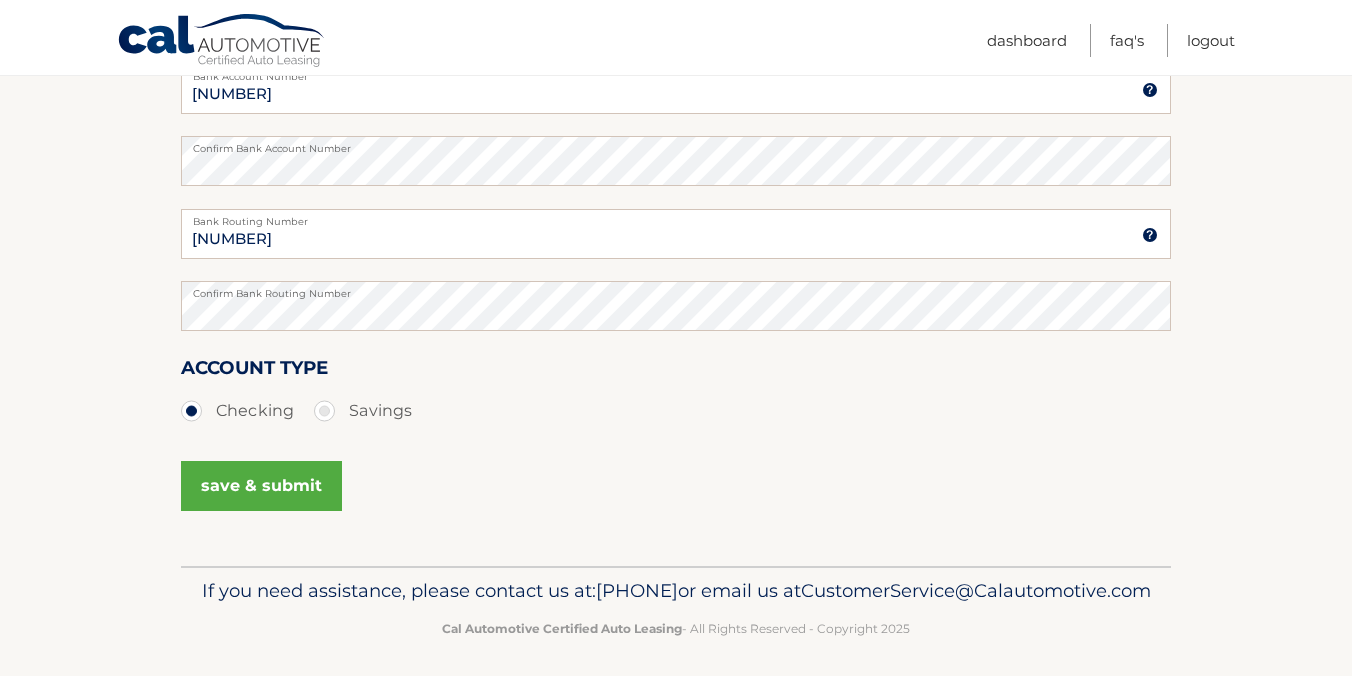 click on "save & submit" at bounding box center (261, 486) 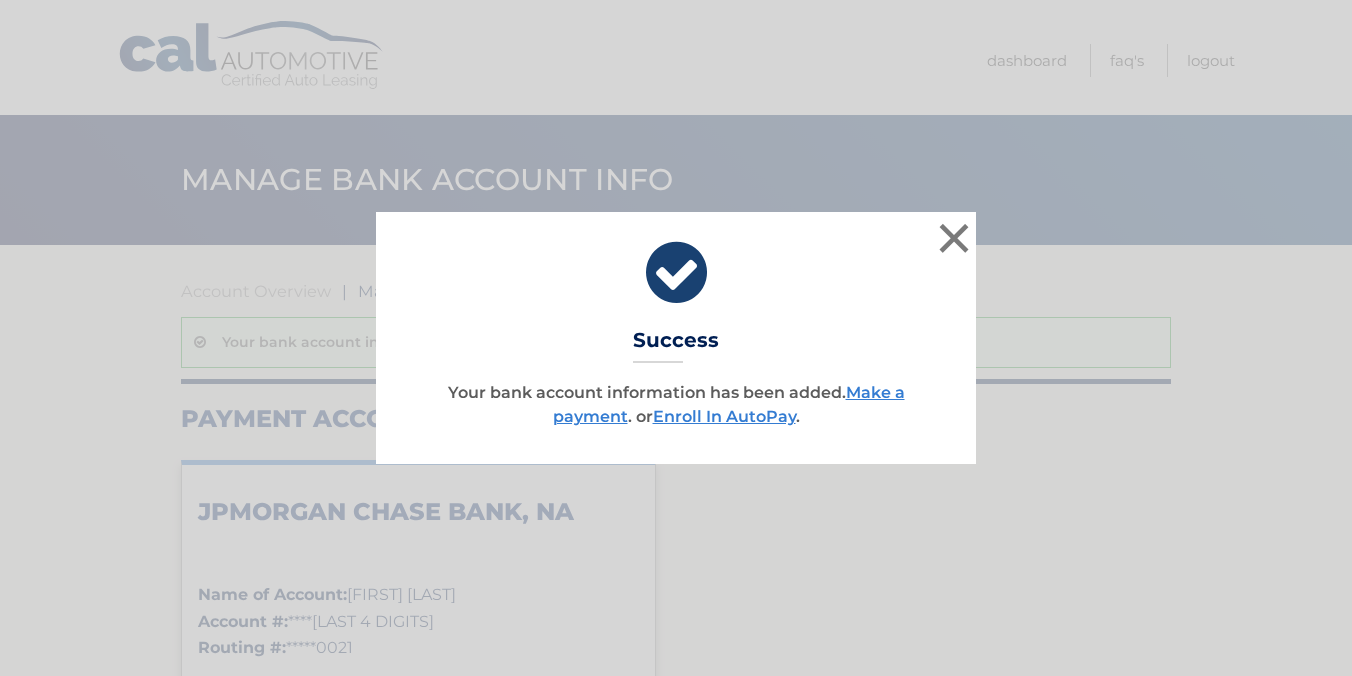 scroll, scrollTop: 0, scrollLeft: 0, axis: both 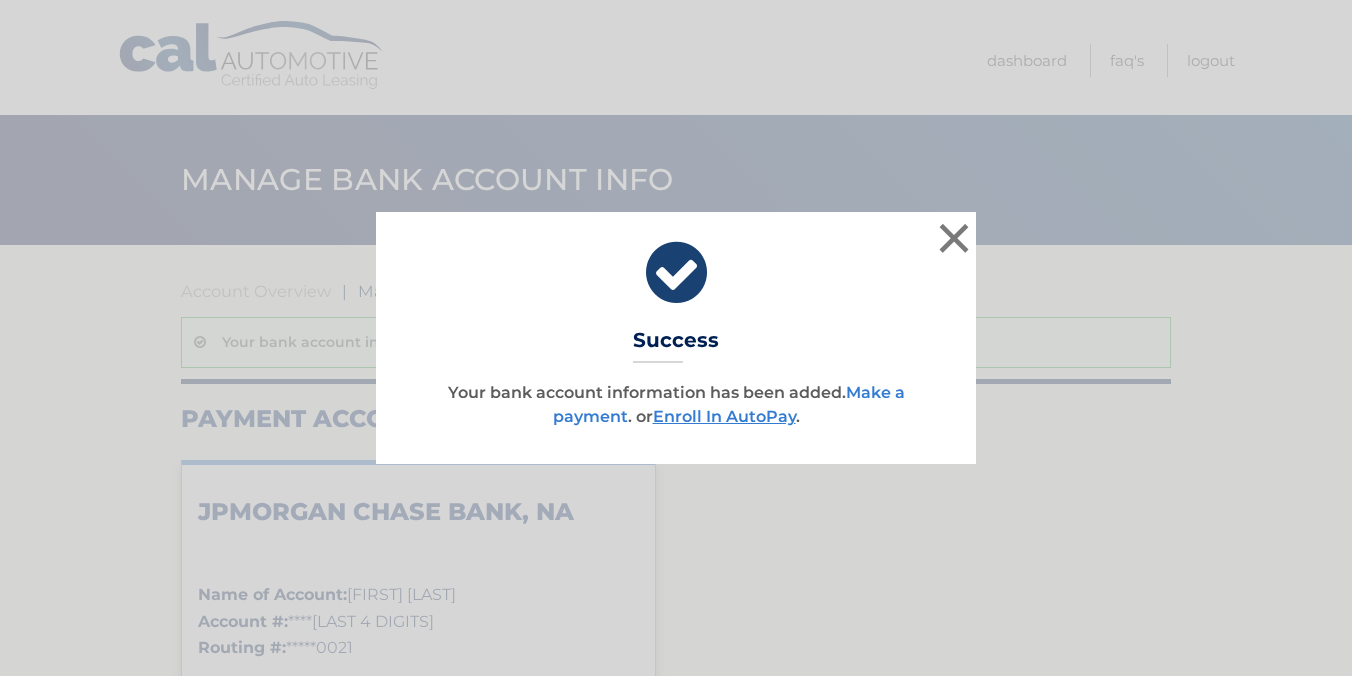 click on "Make a payment" at bounding box center [729, 404] 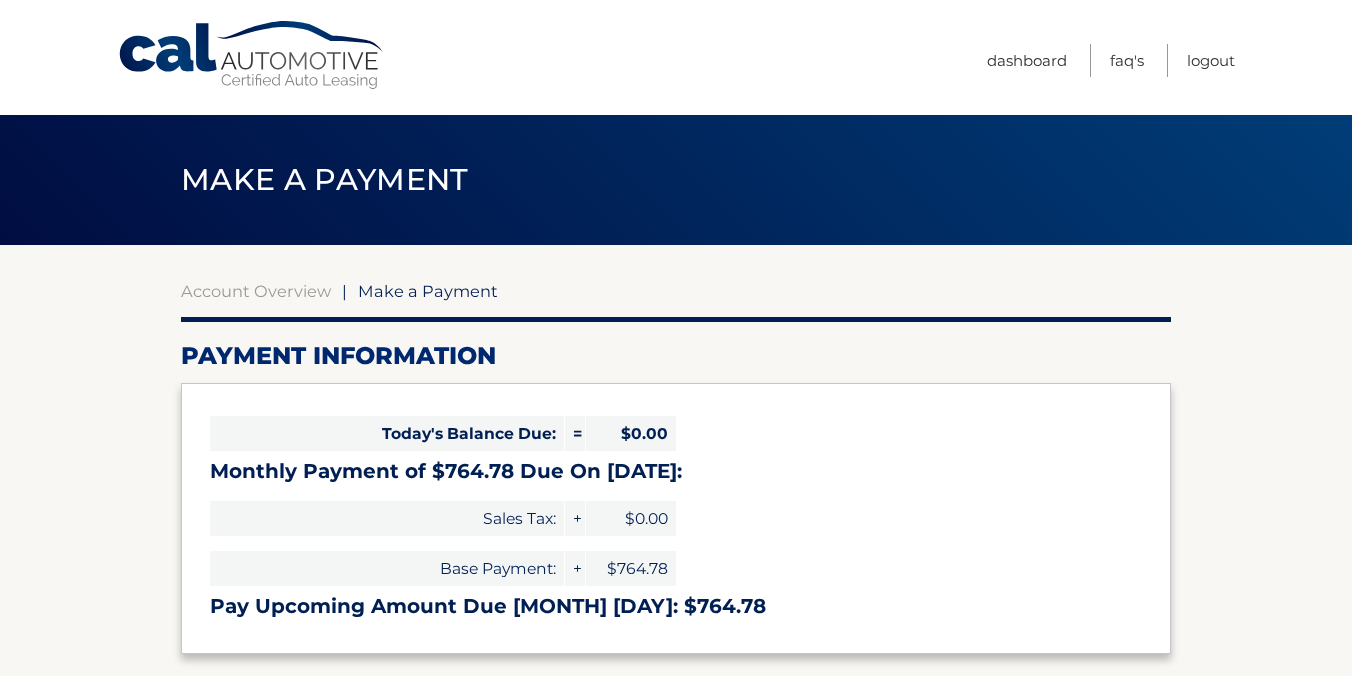 select on "OGQ0OGU0M2MtMDhmNC00MjE1LTlhYTctY2U2MDZjZTcxYjdj" 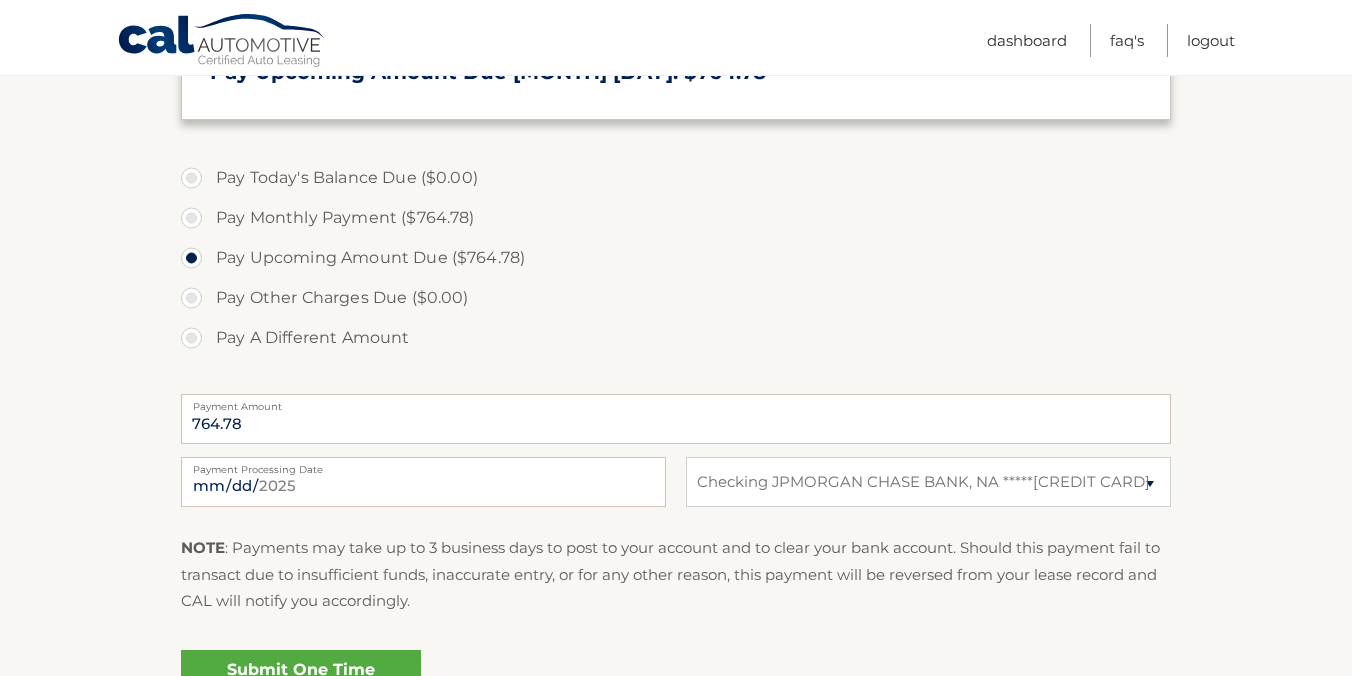scroll, scrollTop: 539, scrollLeft: 0, axis: vertical 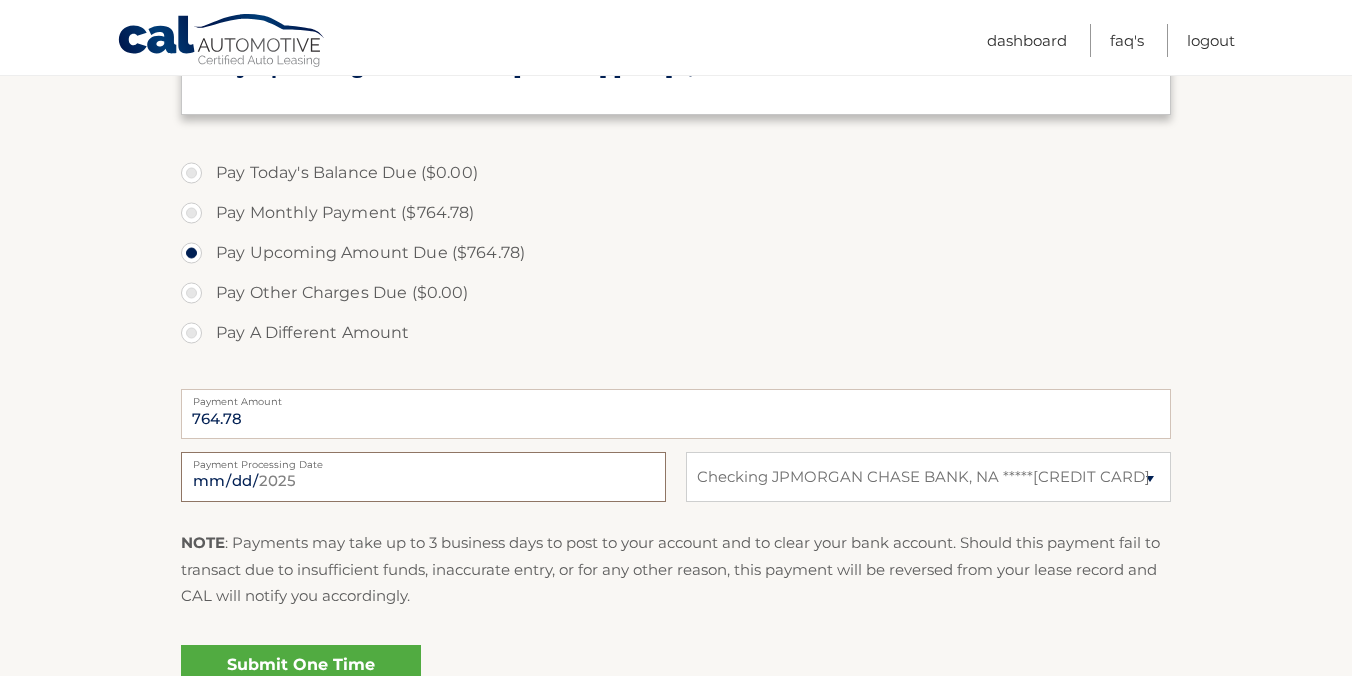 click on "[DATE]" at bounding box center (423, 477) 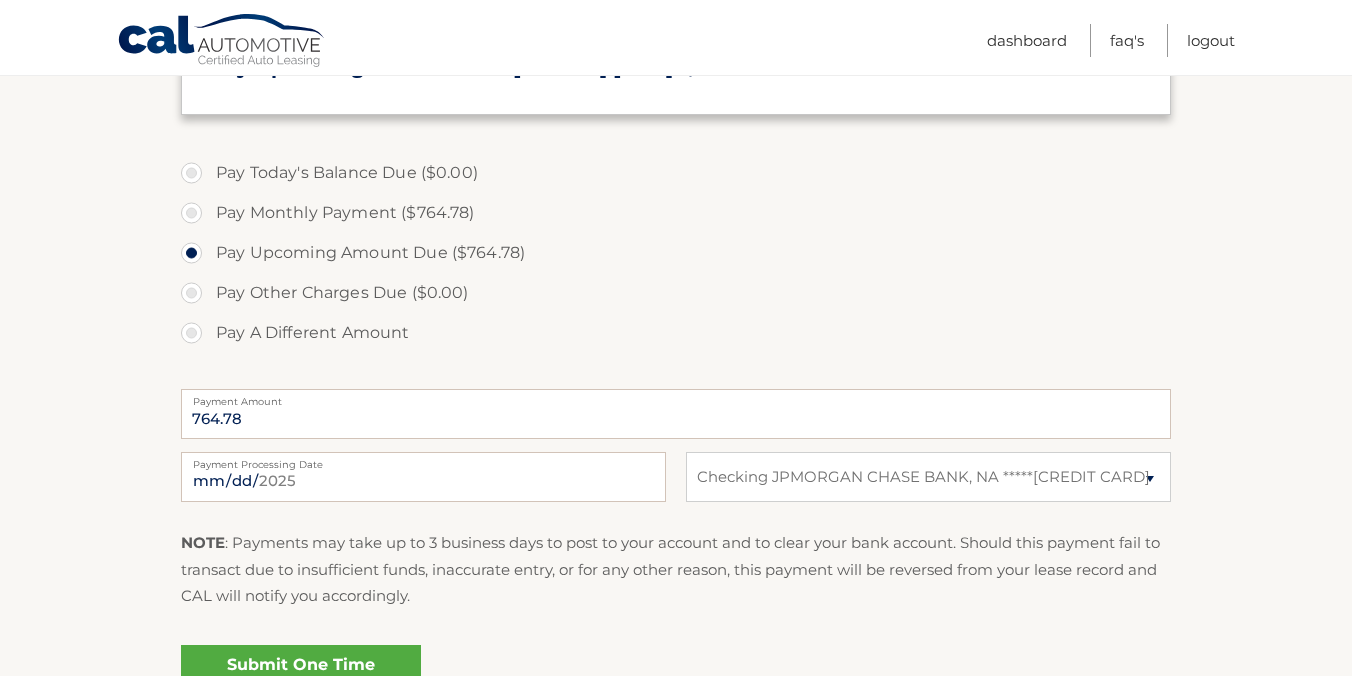 click on "NOTE : Payments may take up to 3 business days to post to your account and to clear your bank account. Should this payment fail to transact due to insufficient funds, inaccurate entry, or for any other reason, this payment will be reversed from your lease record and CAL will notify you accordingly." at bounding box center [676, 577] 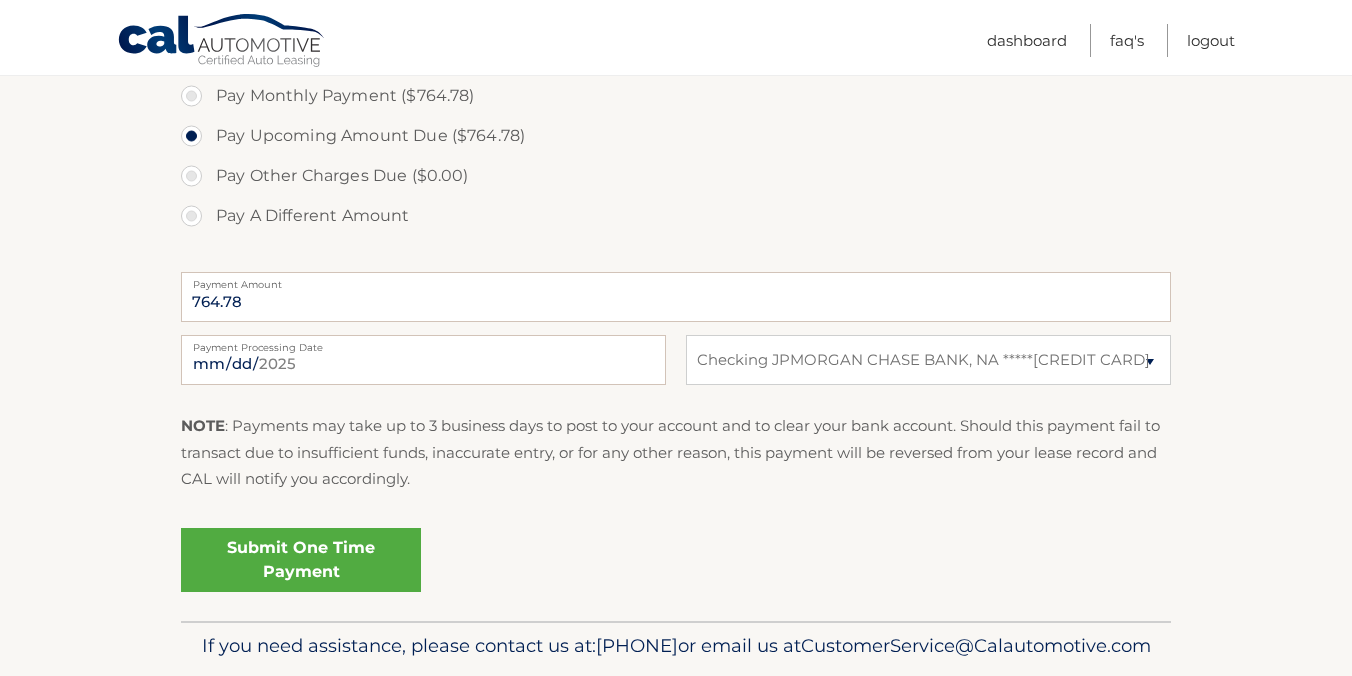 scroll, scrollTop: 657, scrollLeft: 0, axis: vertical 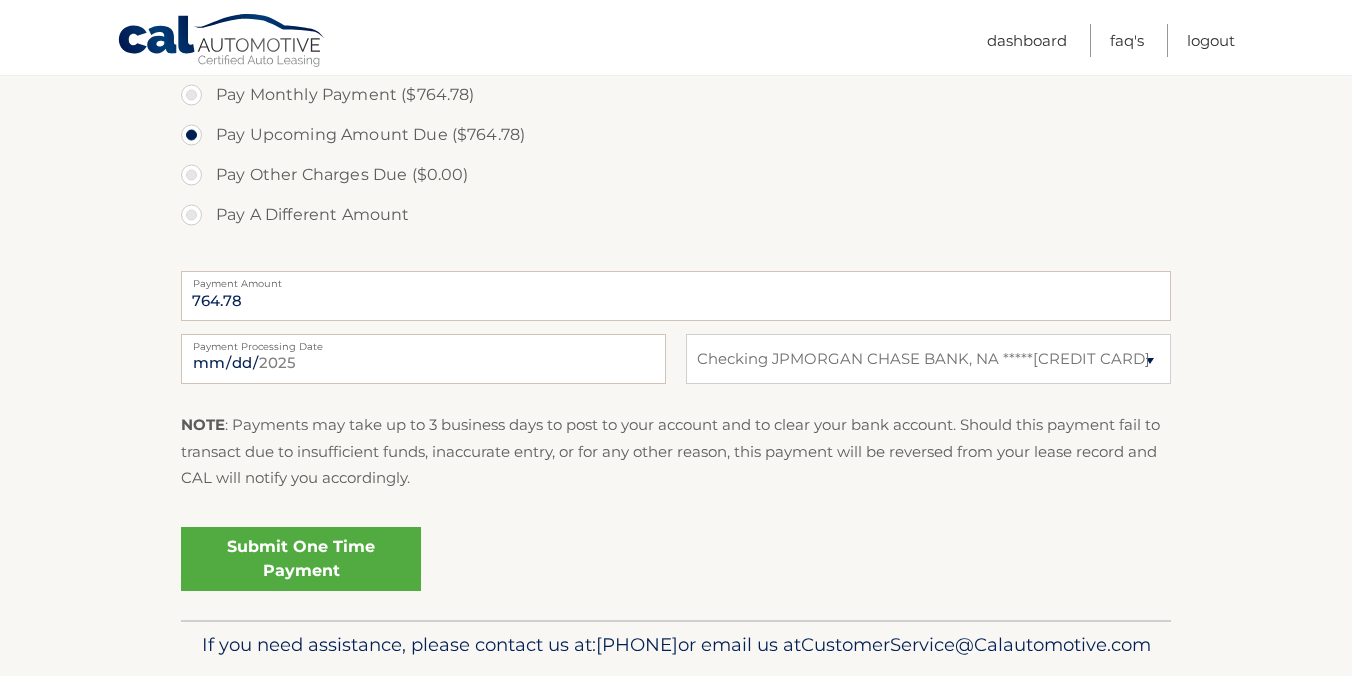 click on "Submit One Time Payment" at bounding box center [301, 559] 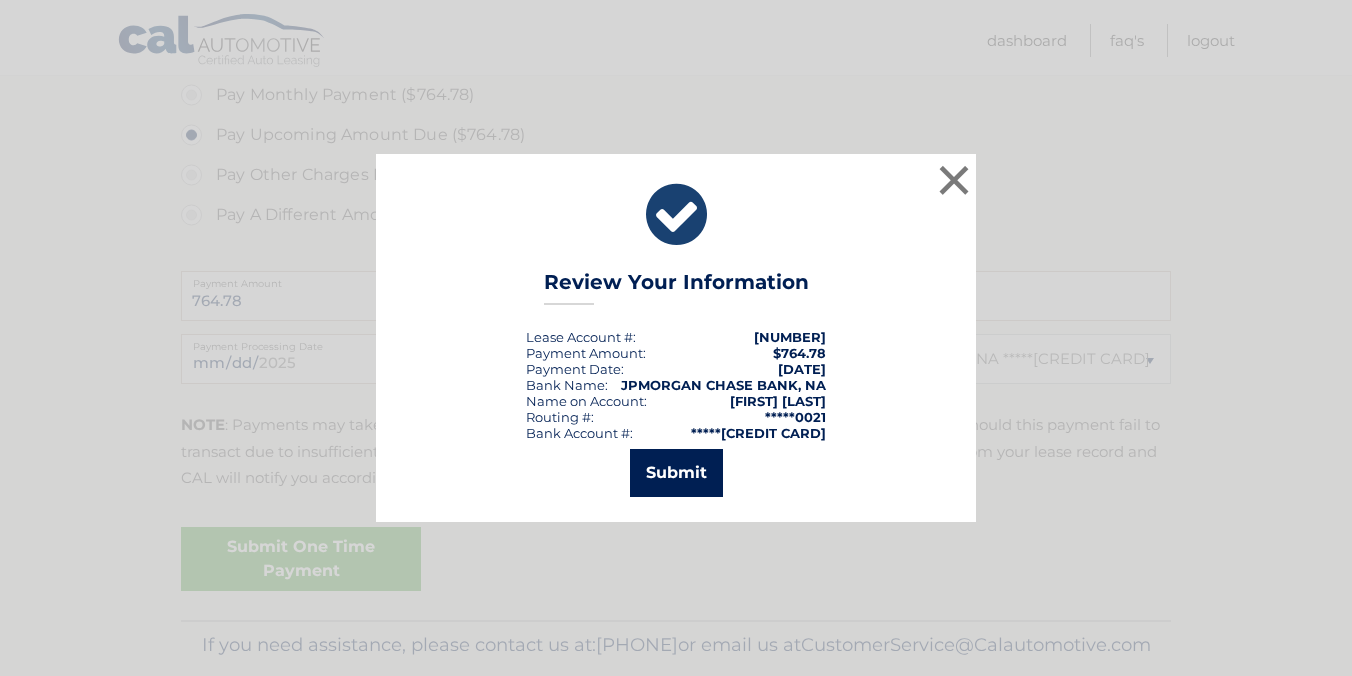 click on "Submit" at bounding box center [676, 473] 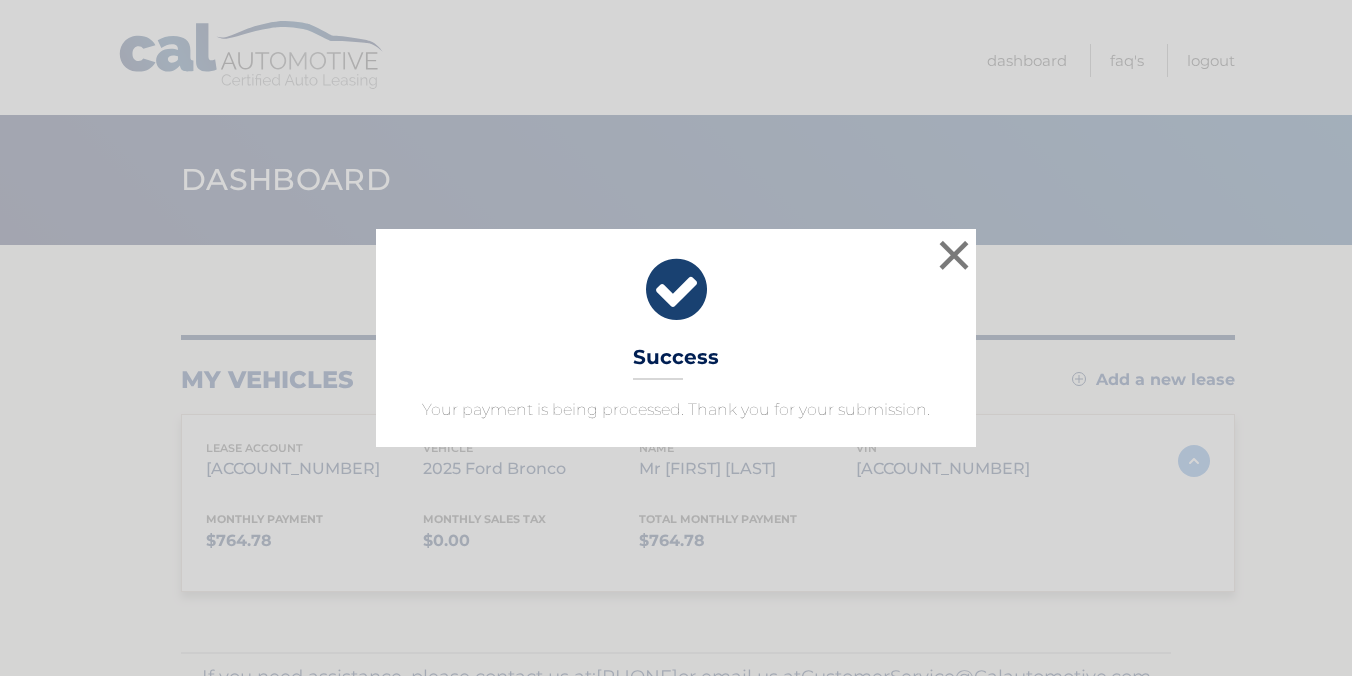 scroll, scrollTop: 0, scrollLeft: 0, axis: both 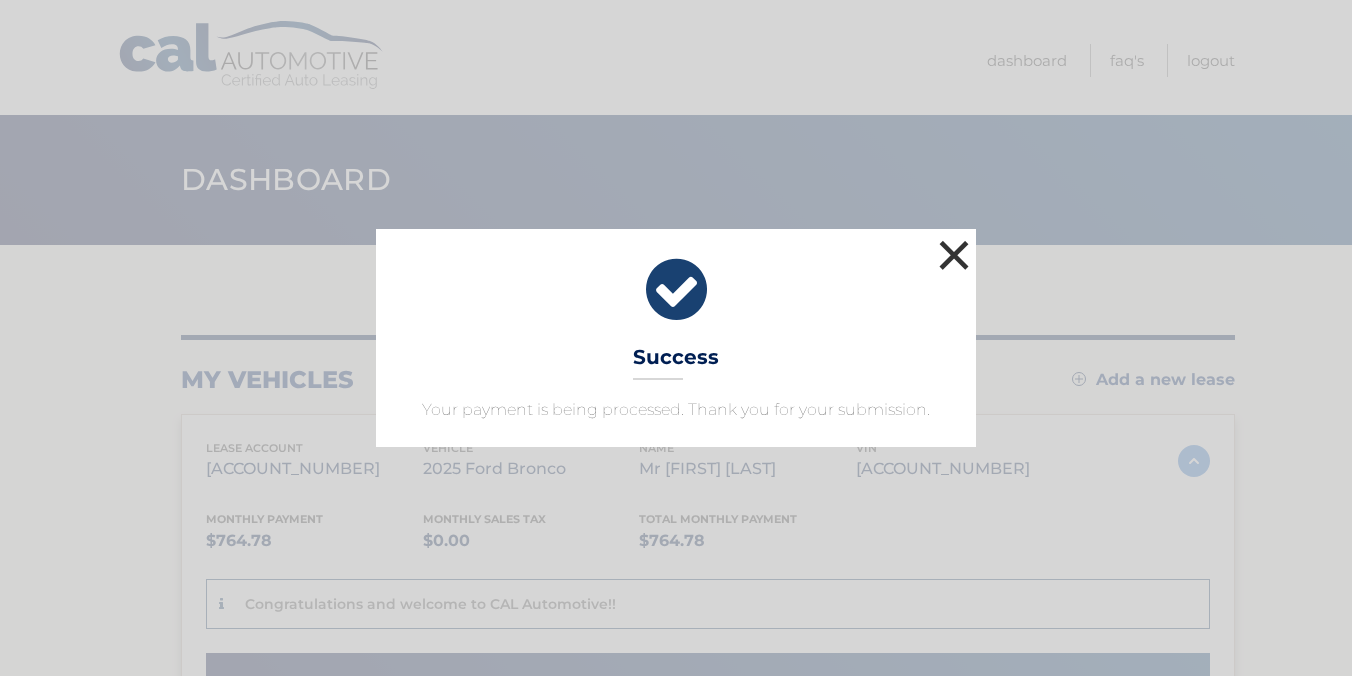 click on "×" at bounding box center [954, 255] 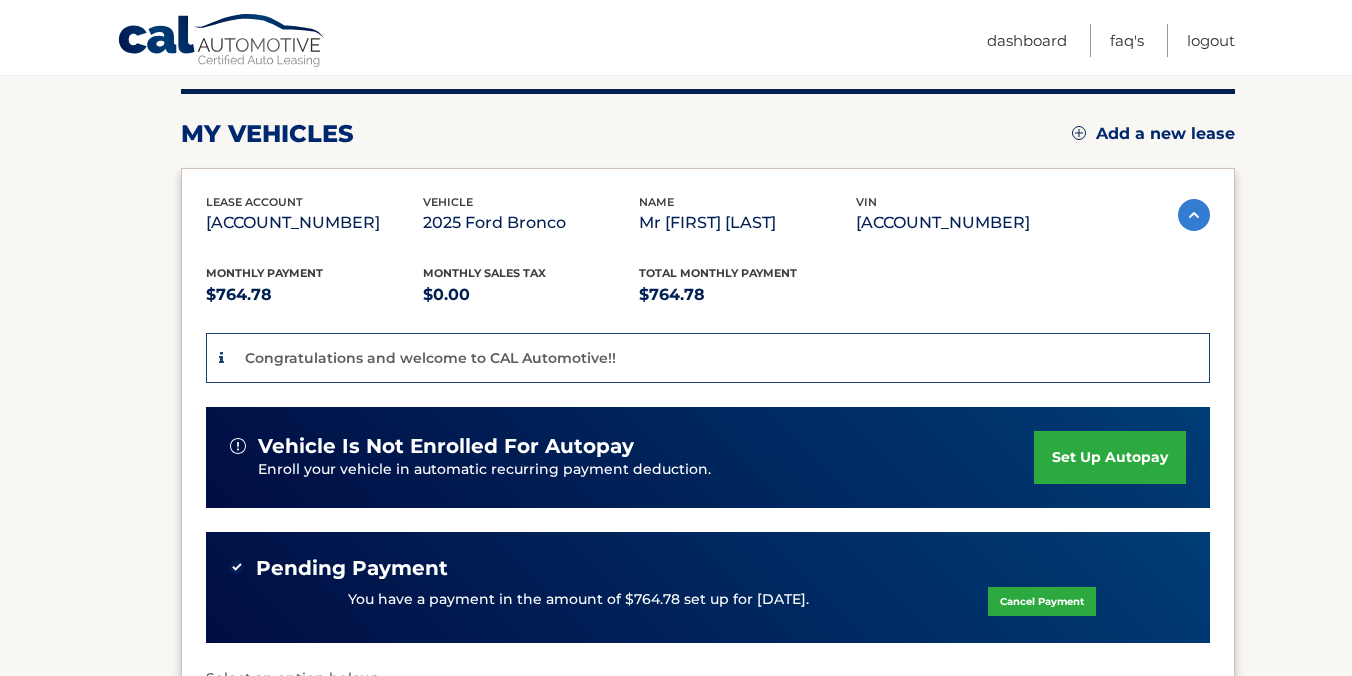 scroll, scrollTop: 256, scrollLeft: 0, axis: vertical 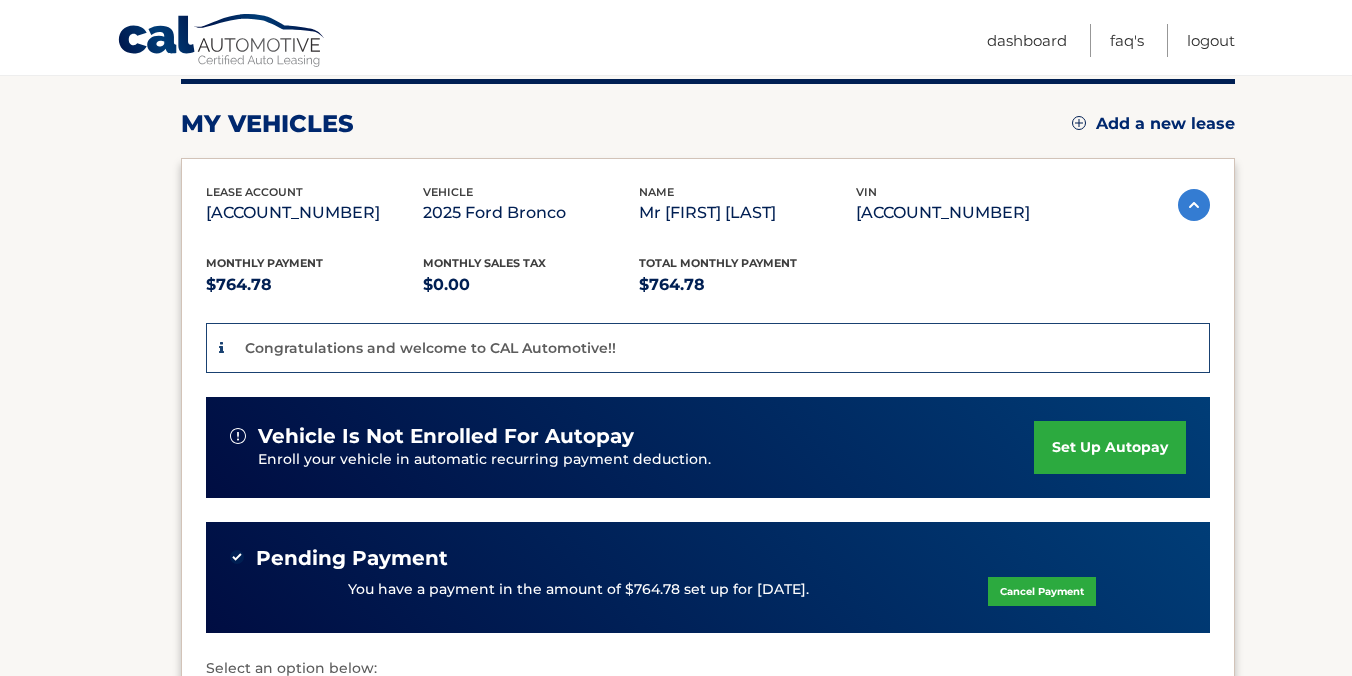 click on "set up autopay" at bounding box center [1110, 447] 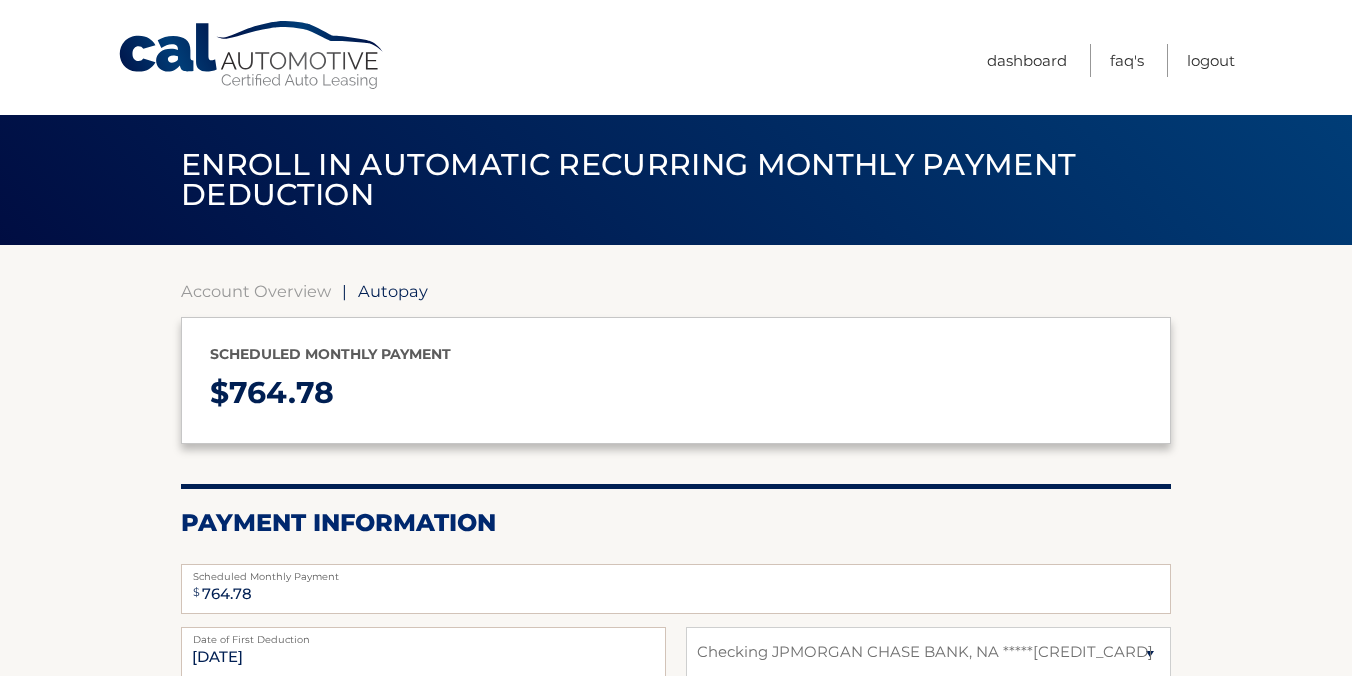select on "OGQ0OGU0M2MtMDhmNC00MjE1LTlhYTctY2U2MDZjZTcxYjdj" 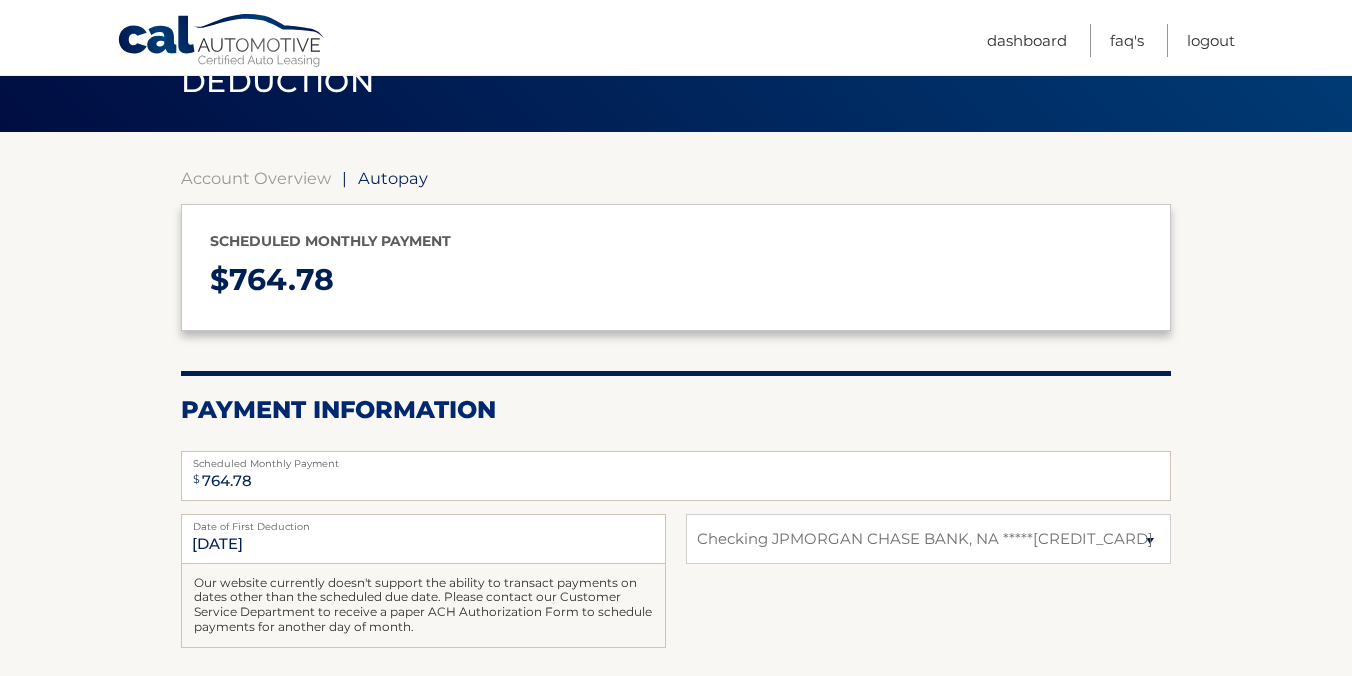 scroll, scrollTop: 126, scrollLeft: 0, axis: vertical 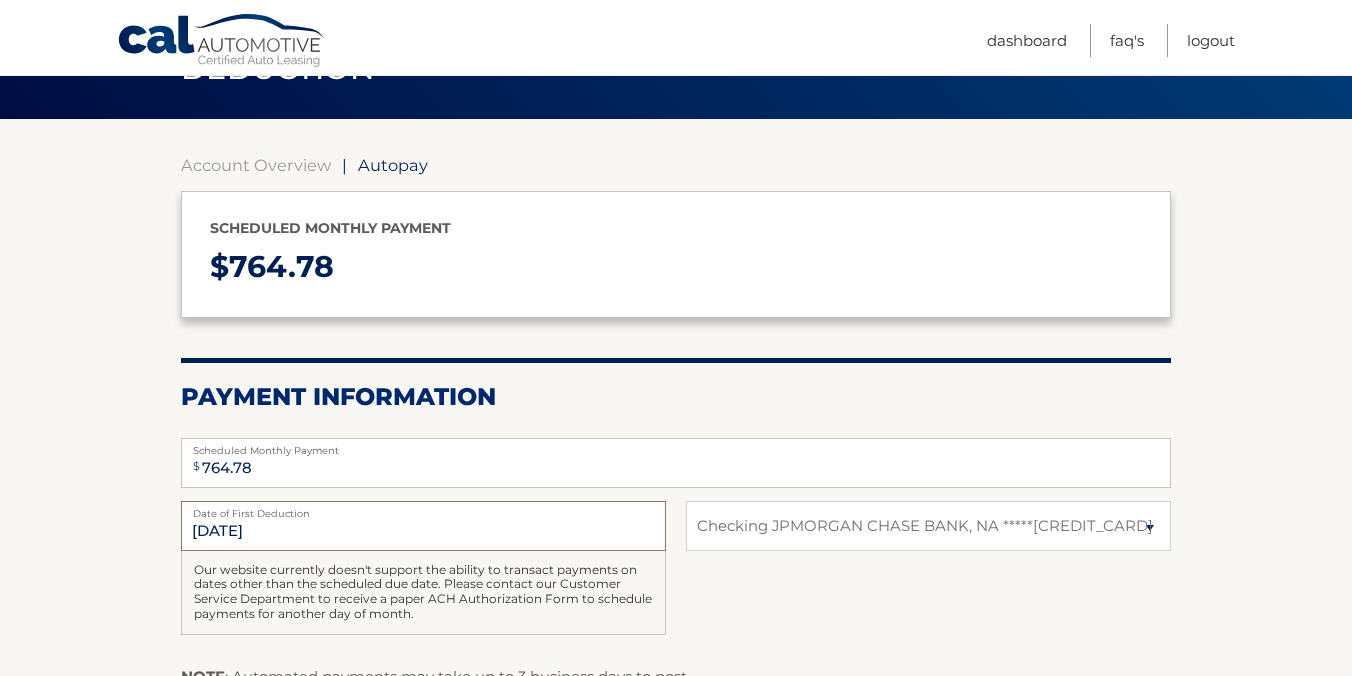 click on "[DATE]" at bounding box center [423, 526] 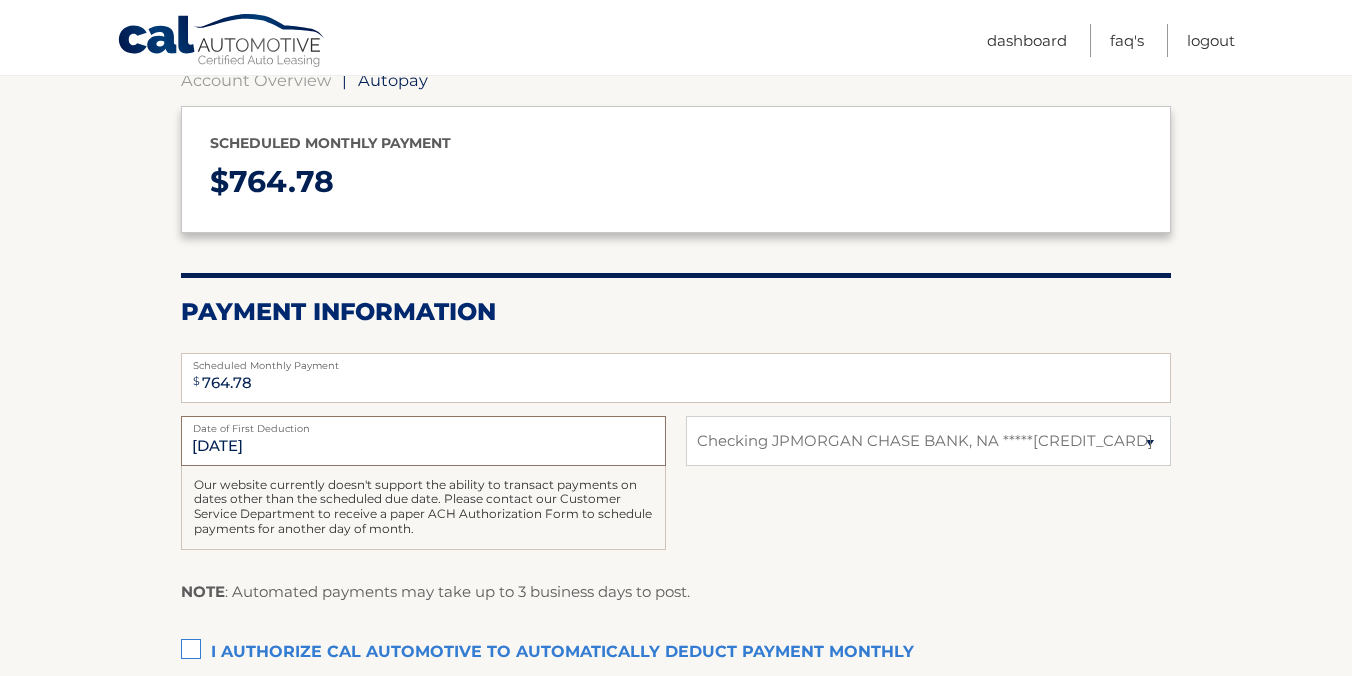 scroll, scrollTop: 246, scrollLeft: 0, axis: vertical 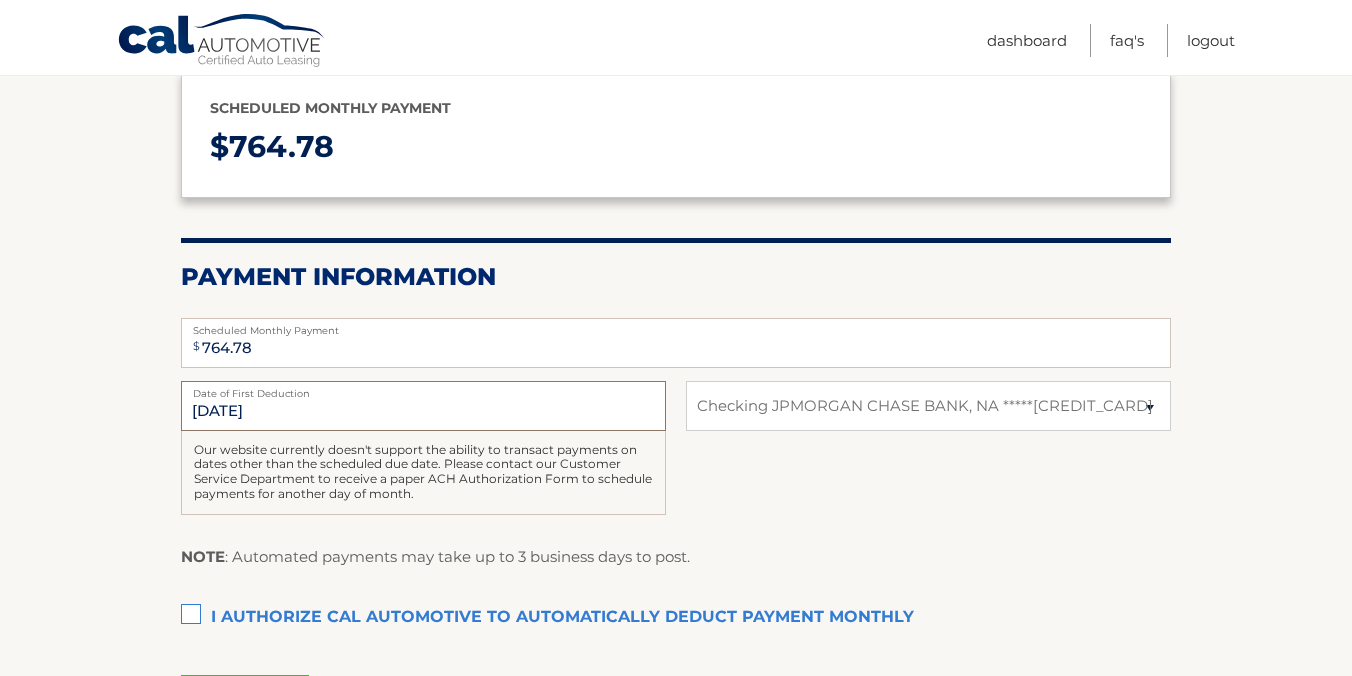 click on "[DATE]" at bounding box center [423, 406] 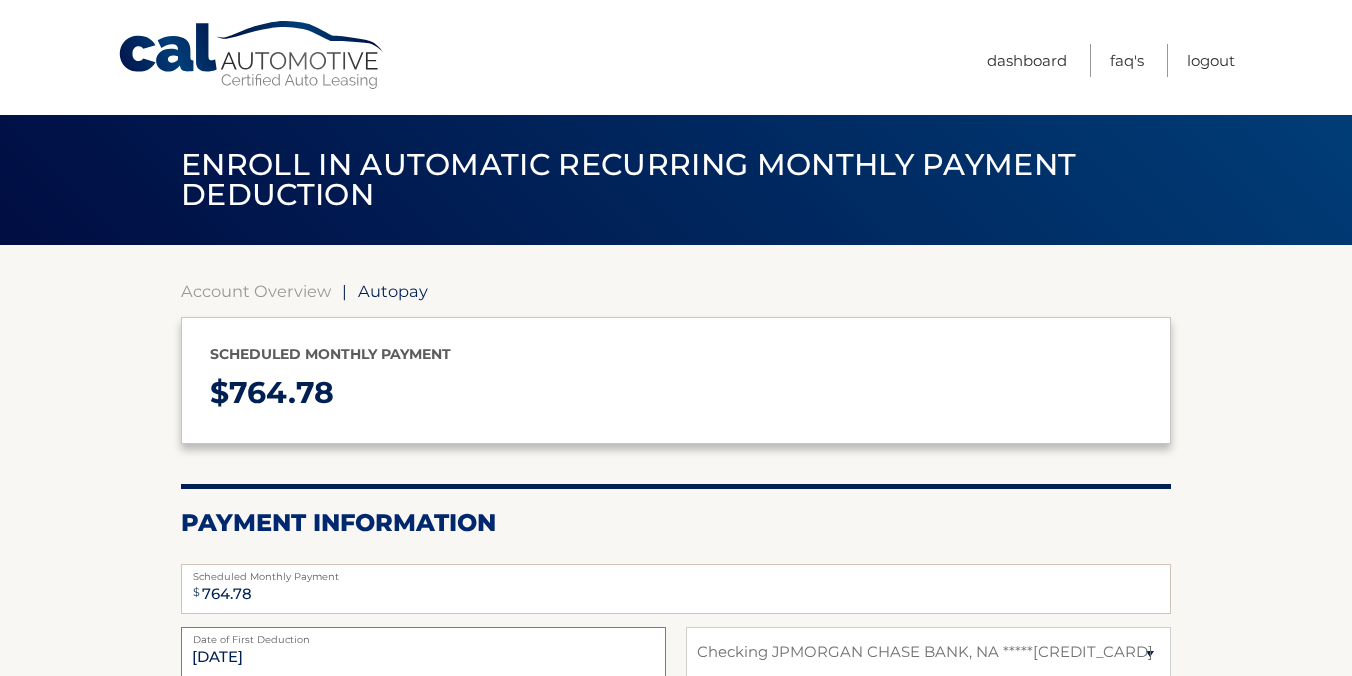 scroll, scrollTop: 0, scrollLeft: 0, axis: both 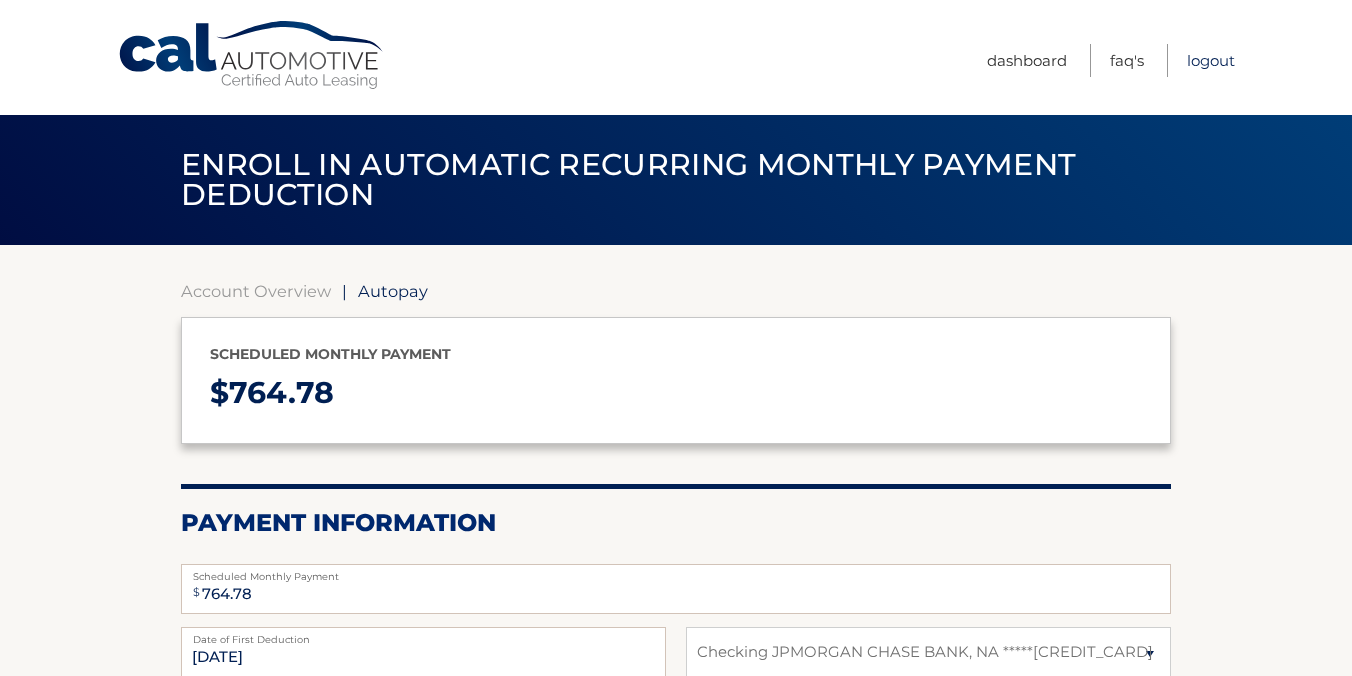 click on "Logout" at bounding box center (1211, 60) 